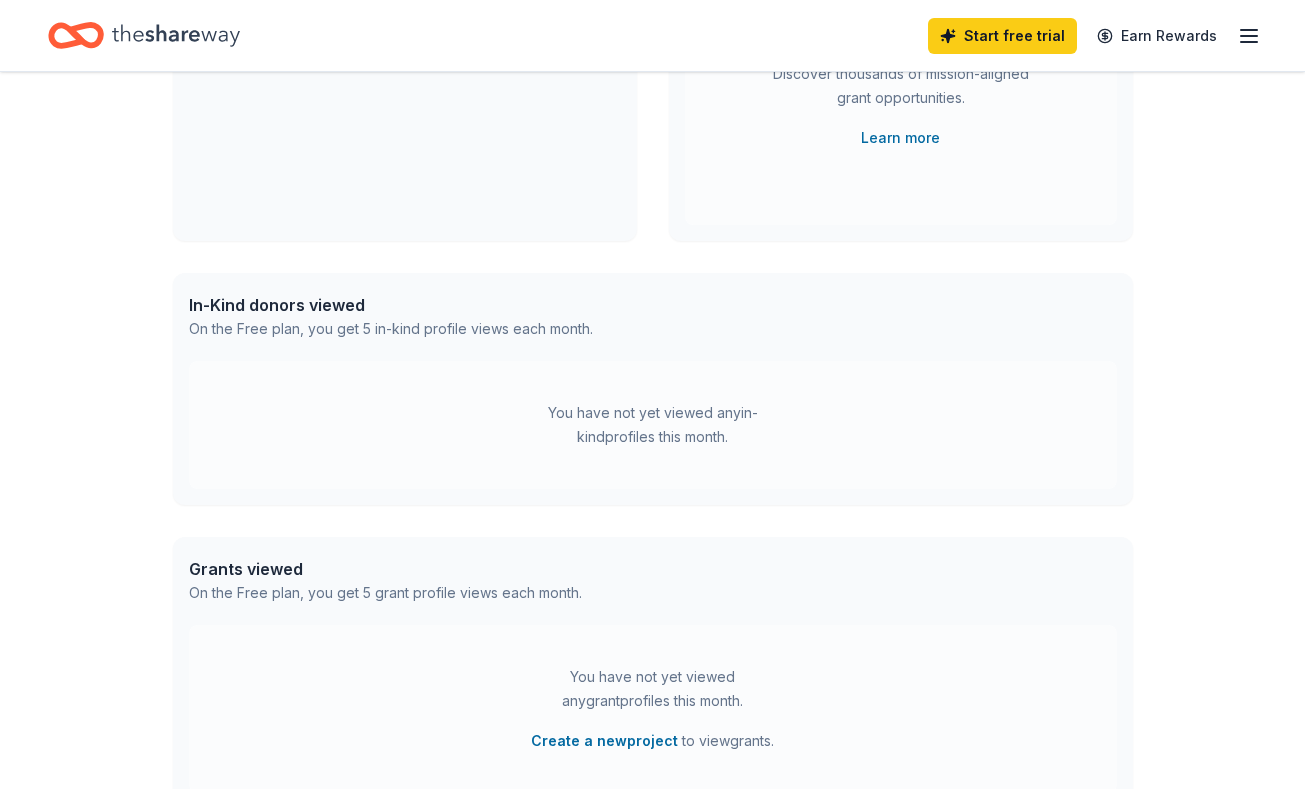 scroll, scrollTop: 328, scrollLeft: 0, axis: vertical 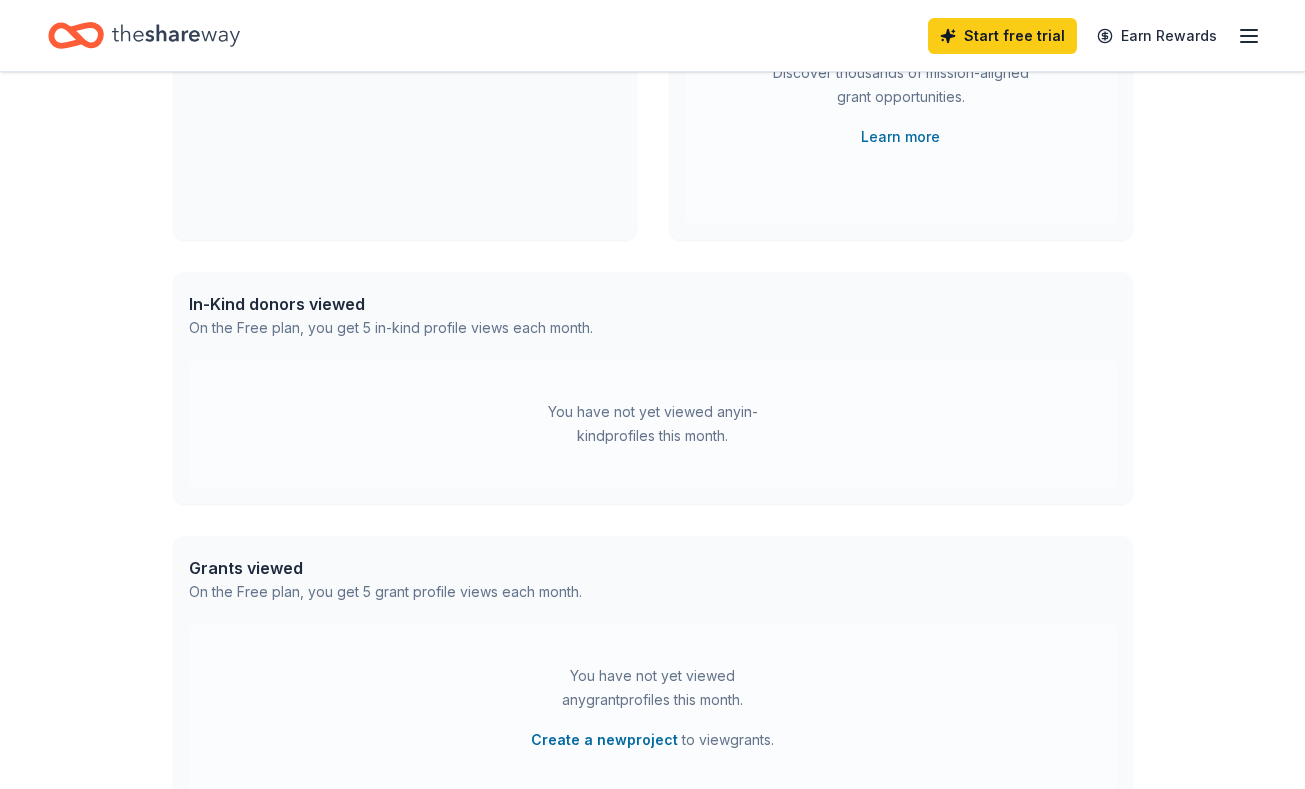 click on "You have not yet viewed any  in-kind  profiles this month." at bounding box center [653, 424] 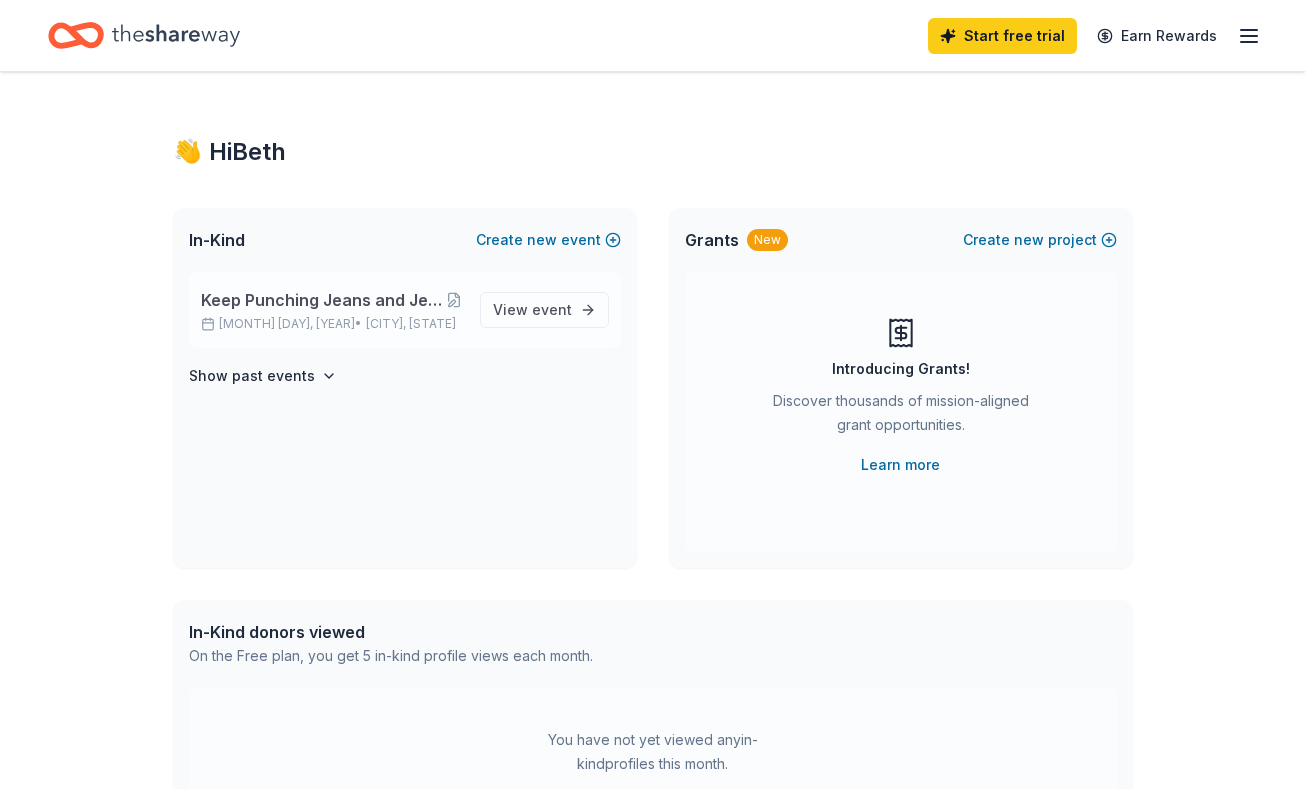 scroll, scrollTop: 0, scrollLeft: 0, axis: both 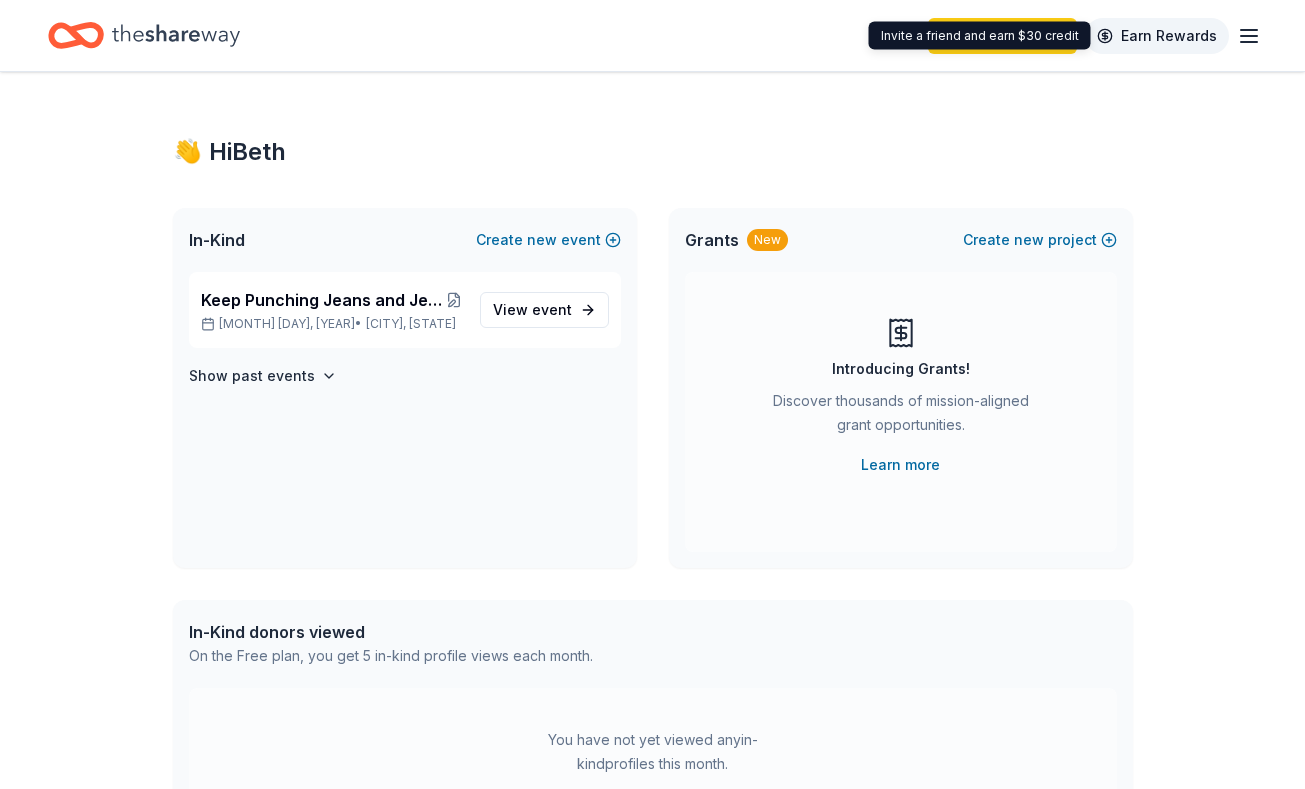 click on "Earn Rewards" at bounding box center [1157, 36] 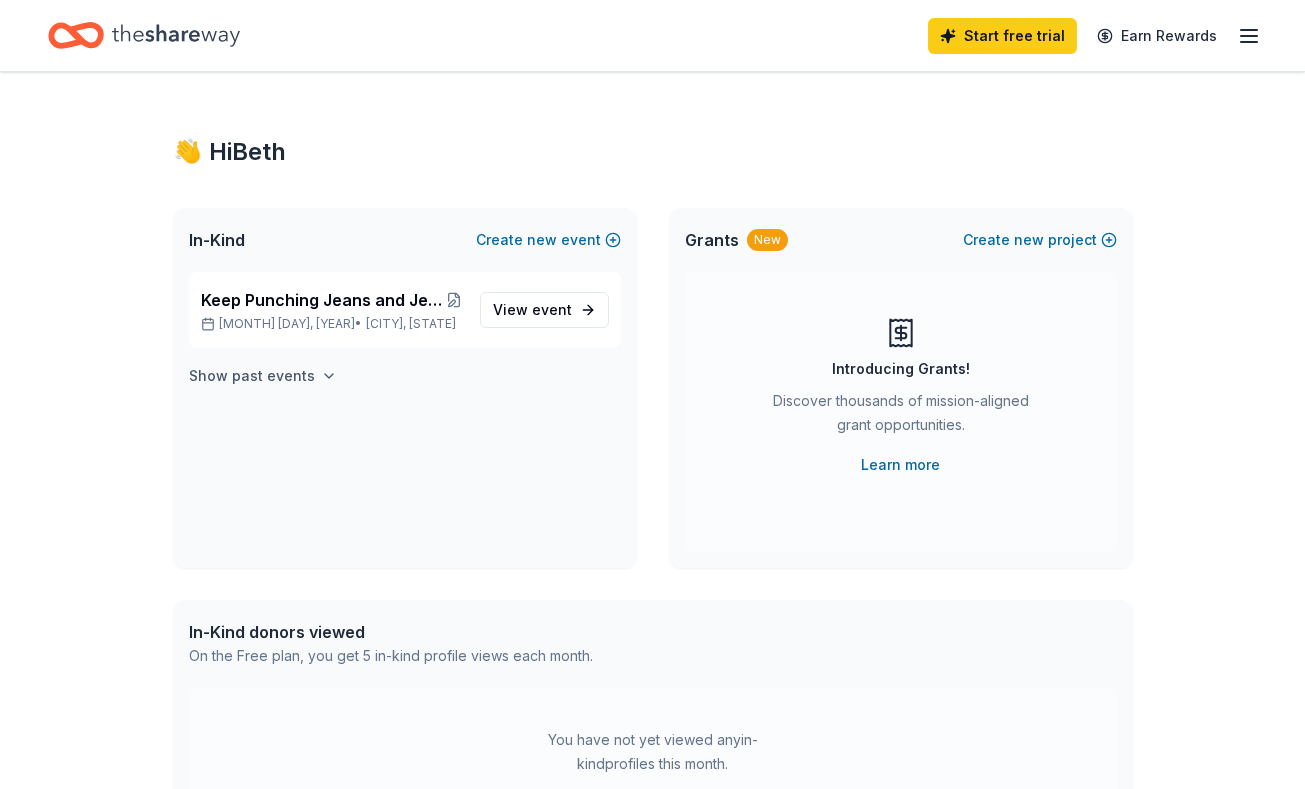 click 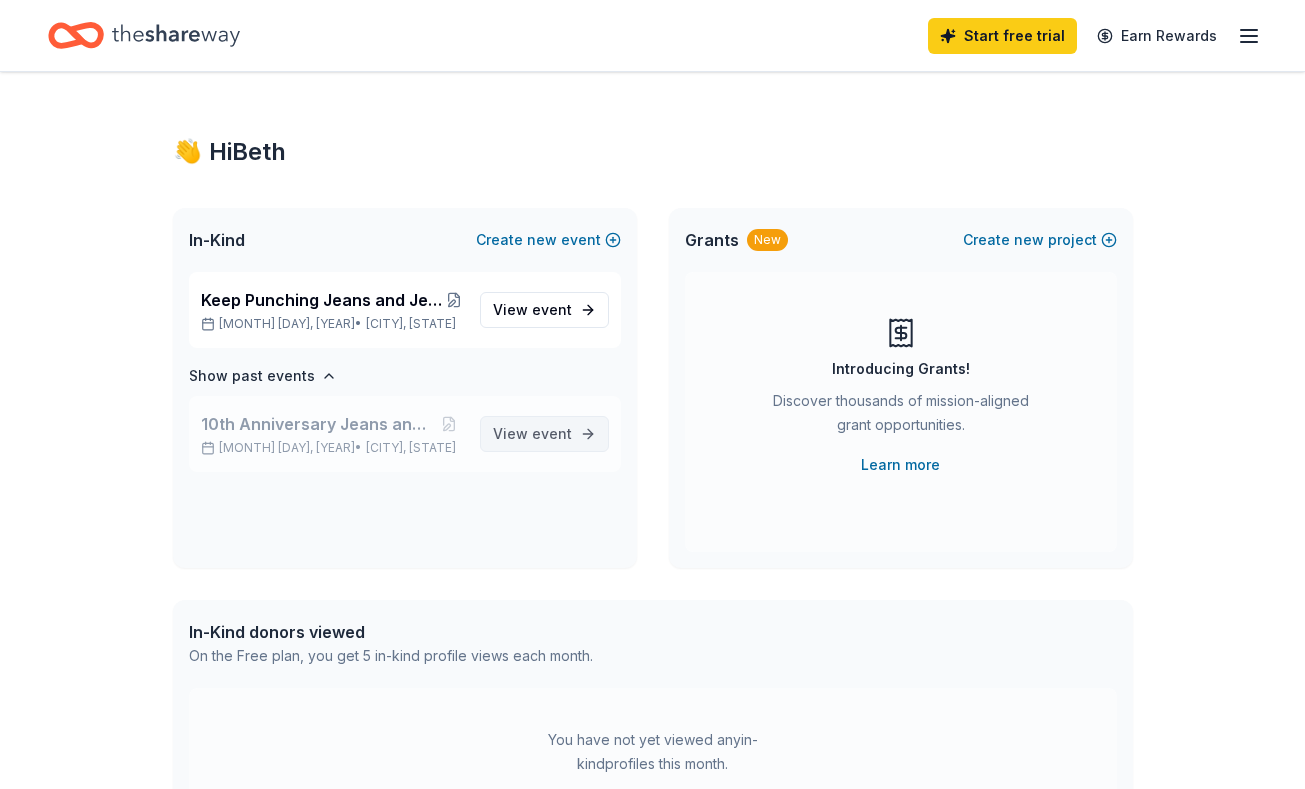 click on "event" at bounding box center (552, 433) 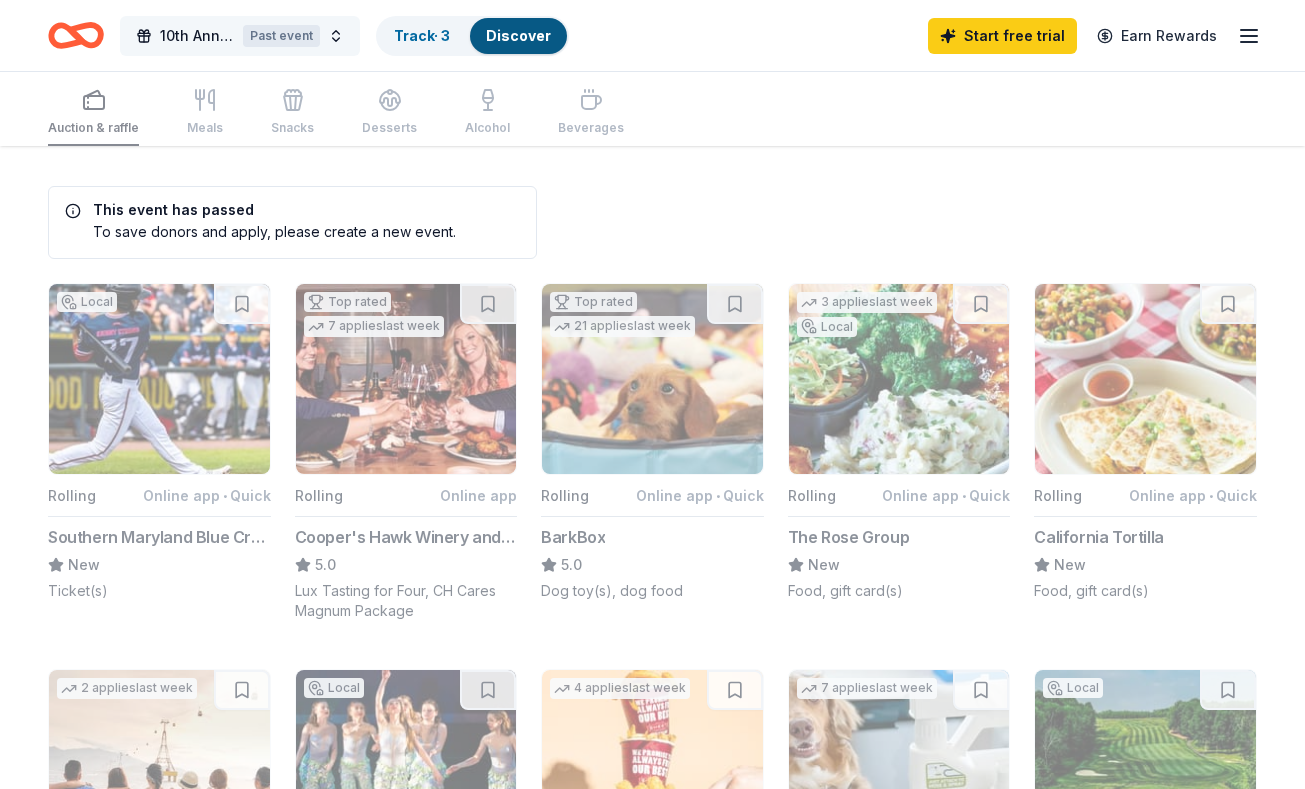 click on "Past event" at bounding box center [281, 36] 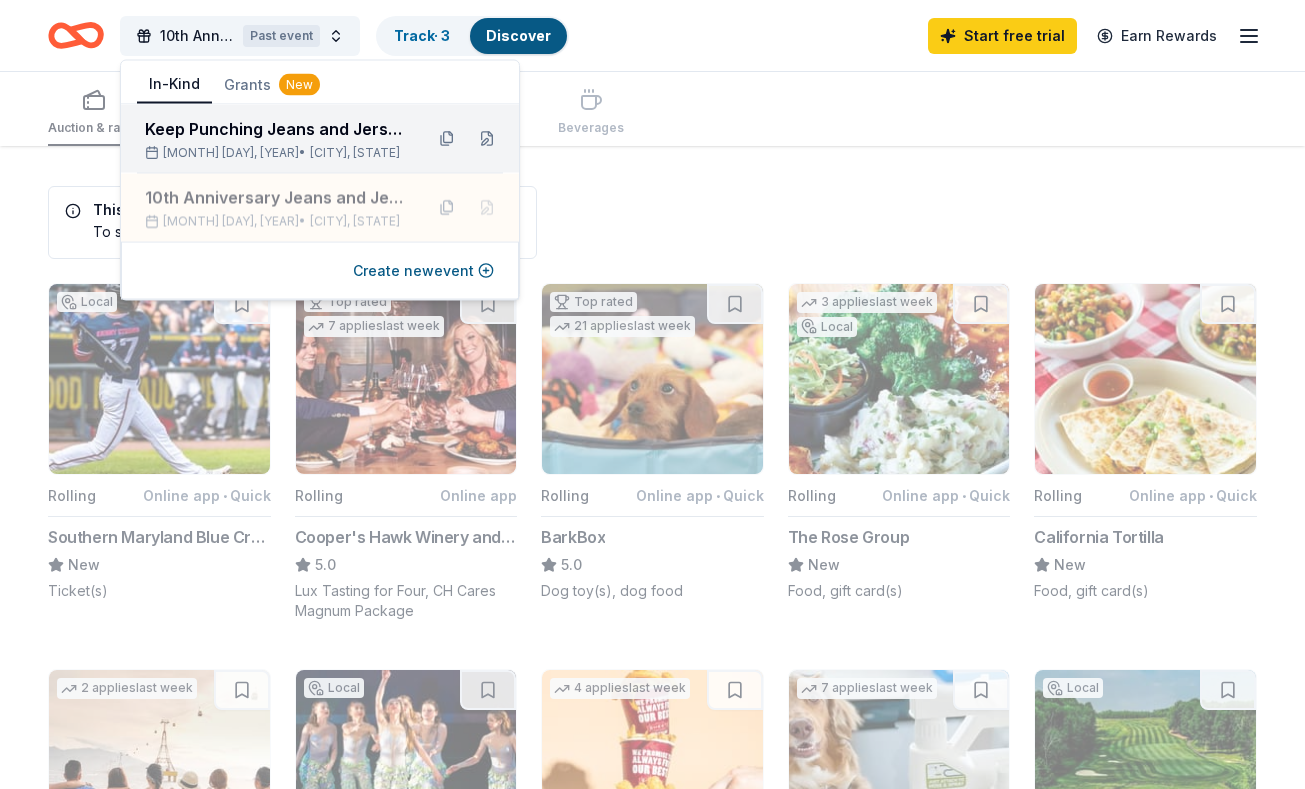 click on "Keep Punching Jeans and Jerseys Night to Knockout Brain Cancer" at bounding box center [276, 129] 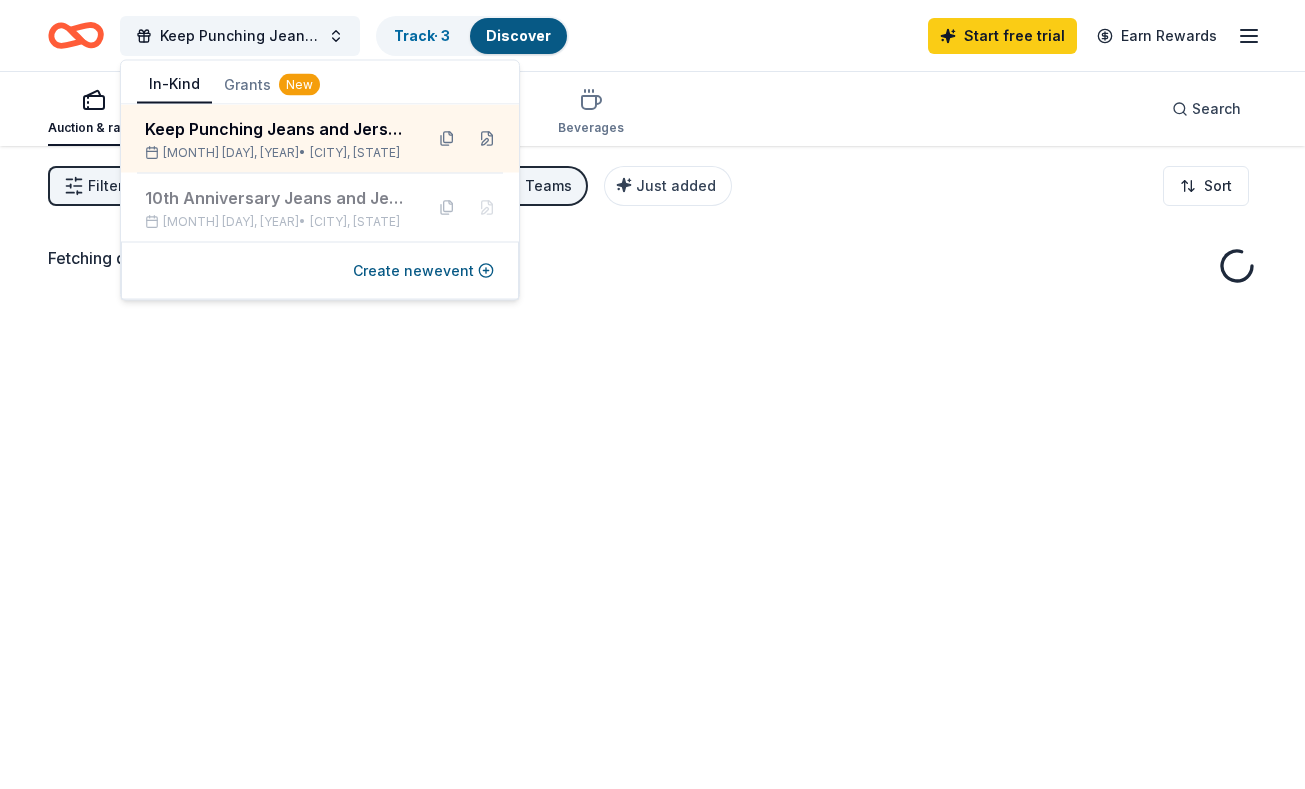 click on "Fetching donors, one moment..." at bounding box center [652, 270] 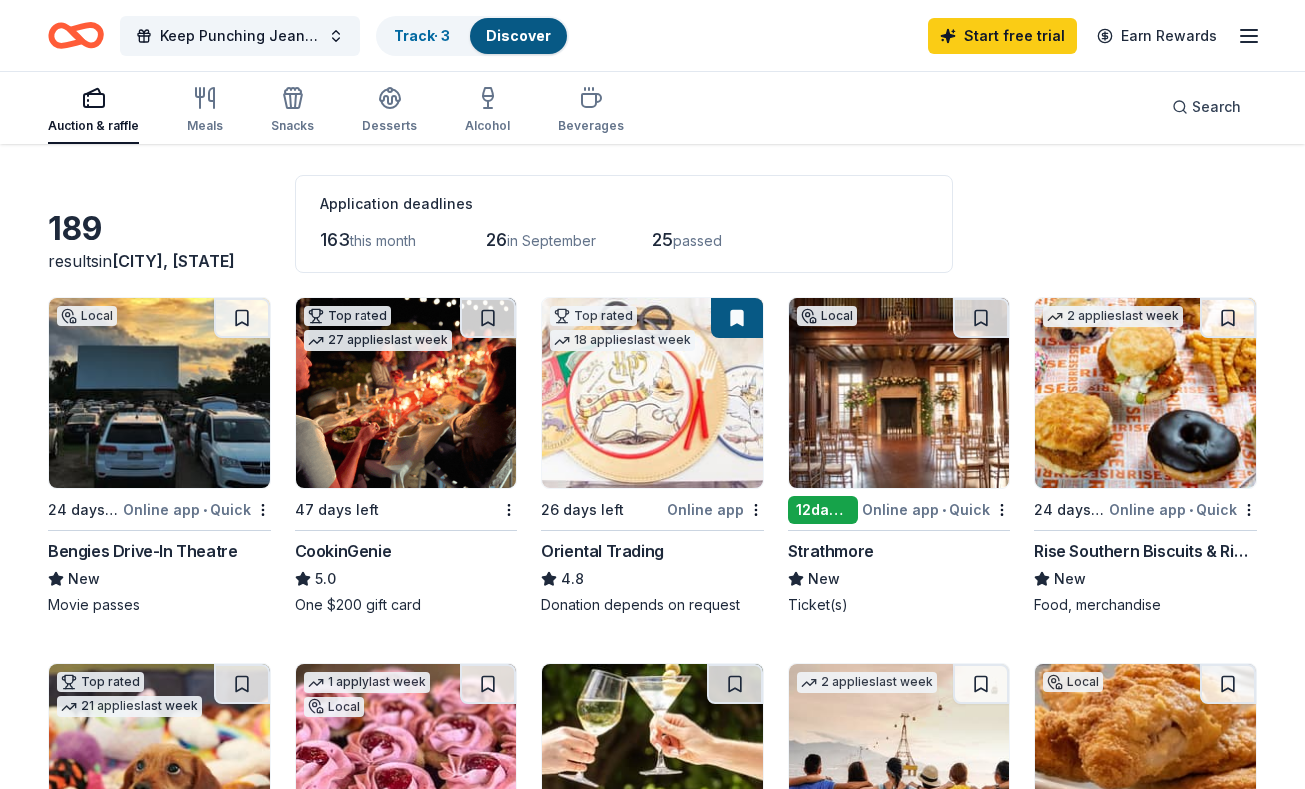 scroll, scrollTop: 72, scrollLeft: 0, axis: vertical 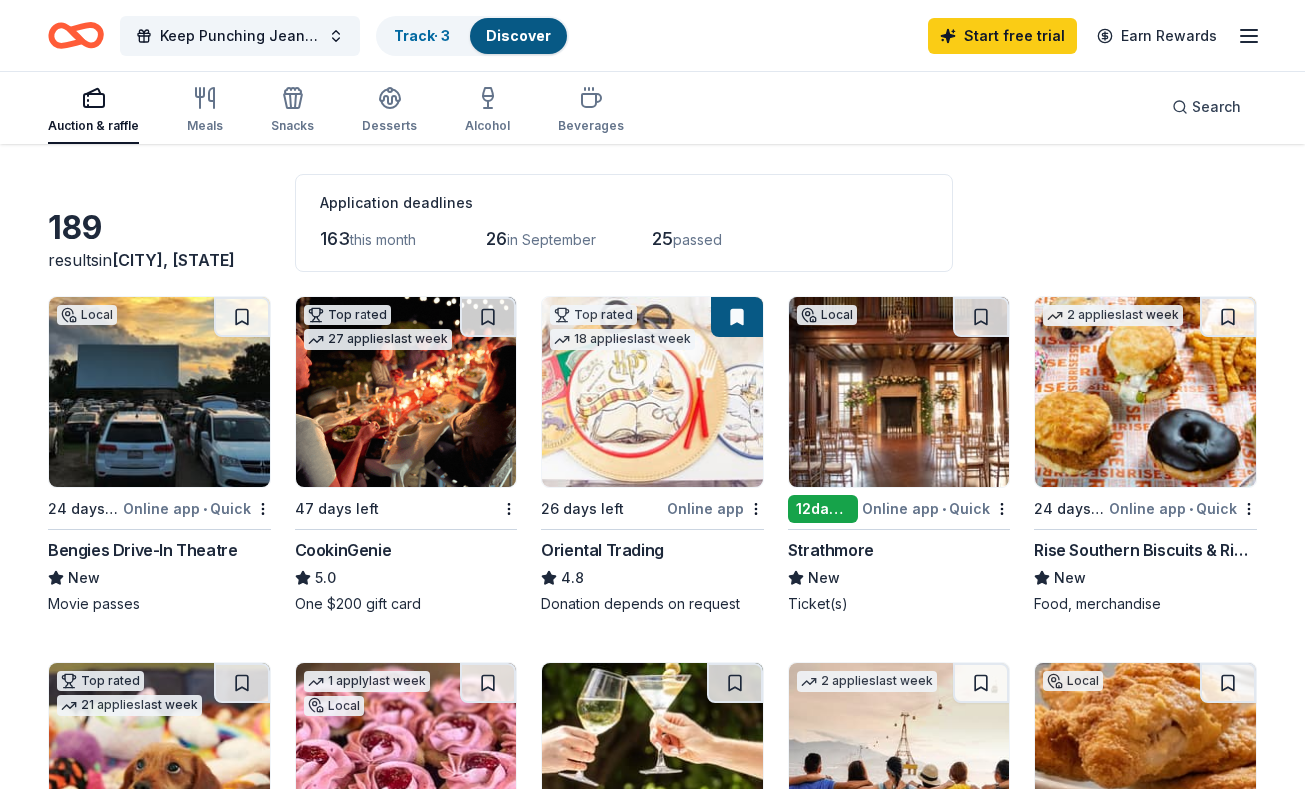 click on "Bengies Drive-In Theatre" at bounding box center (142, 550) 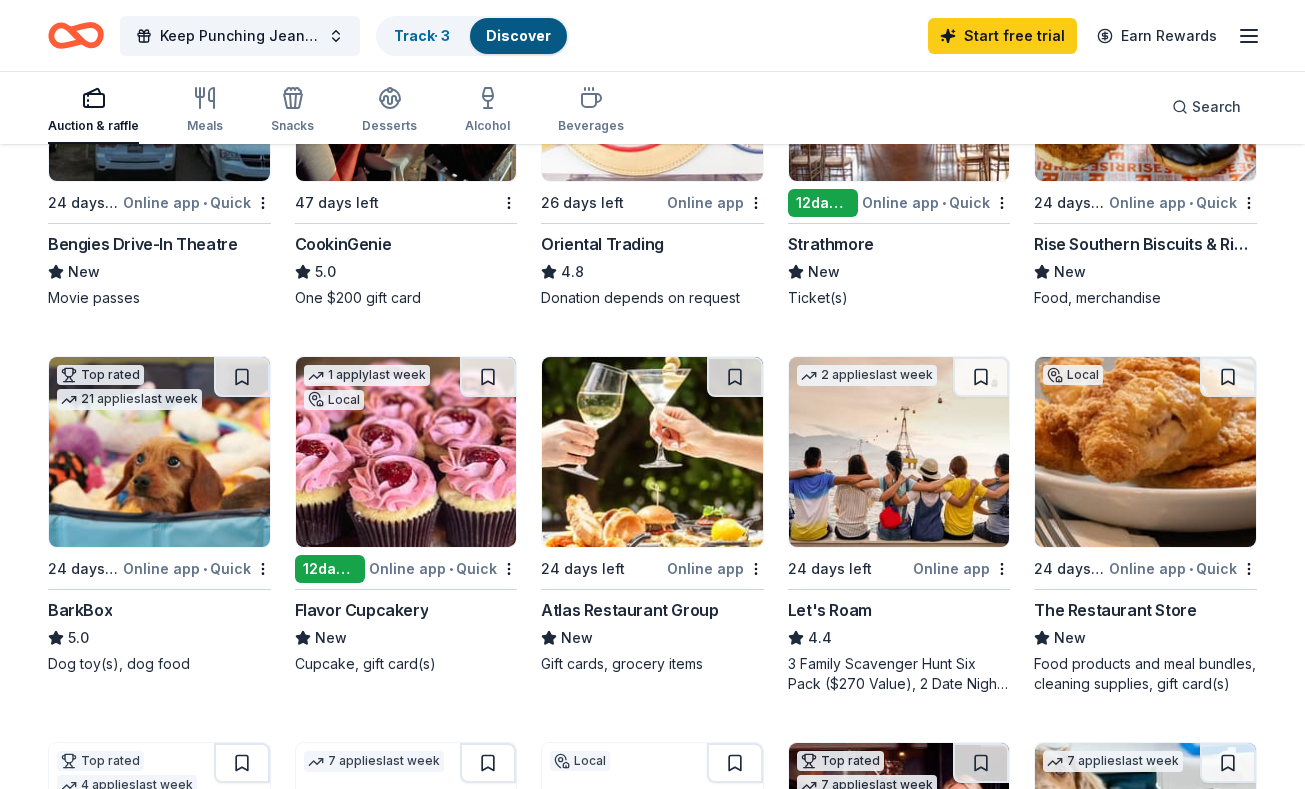 scroll, scrollTop: 429, scrollLeft: 0, axis: vertical 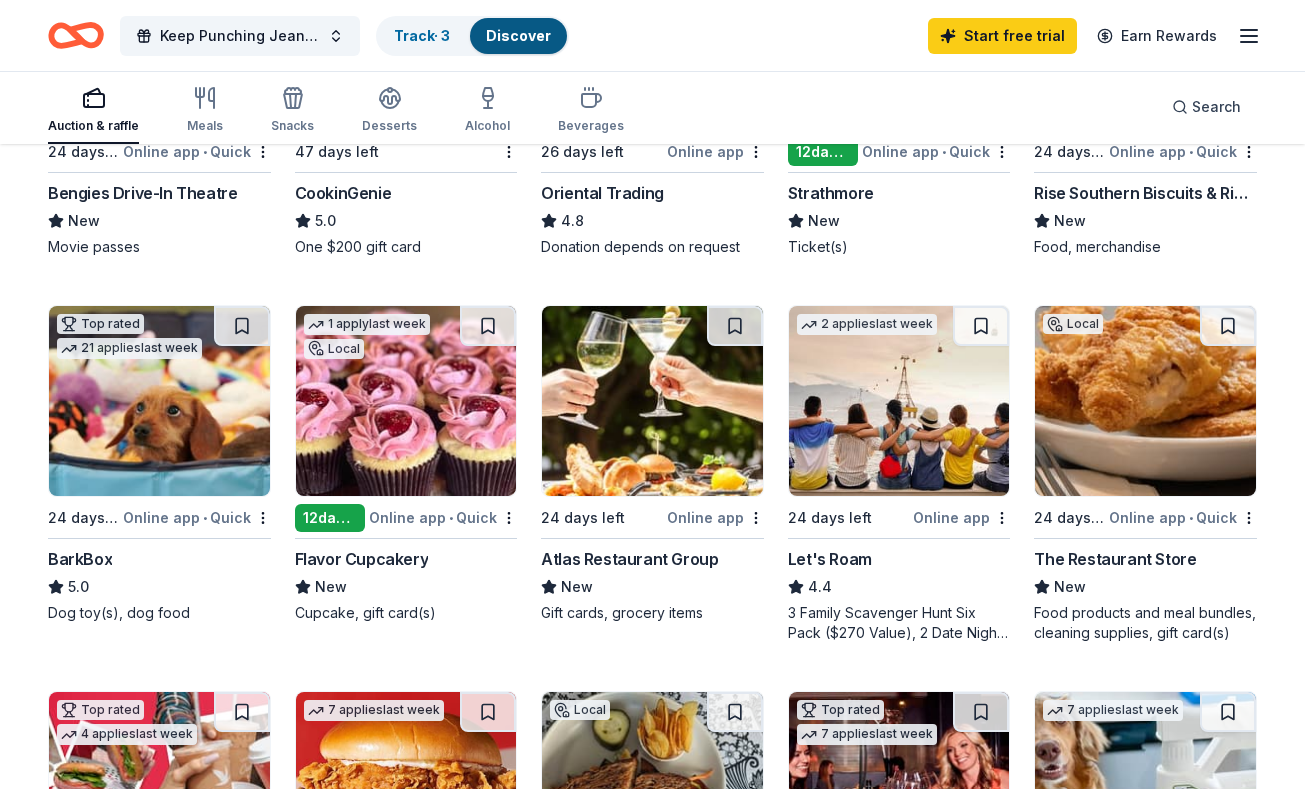 click on "BarkBox" at bounding box center (159, 559) 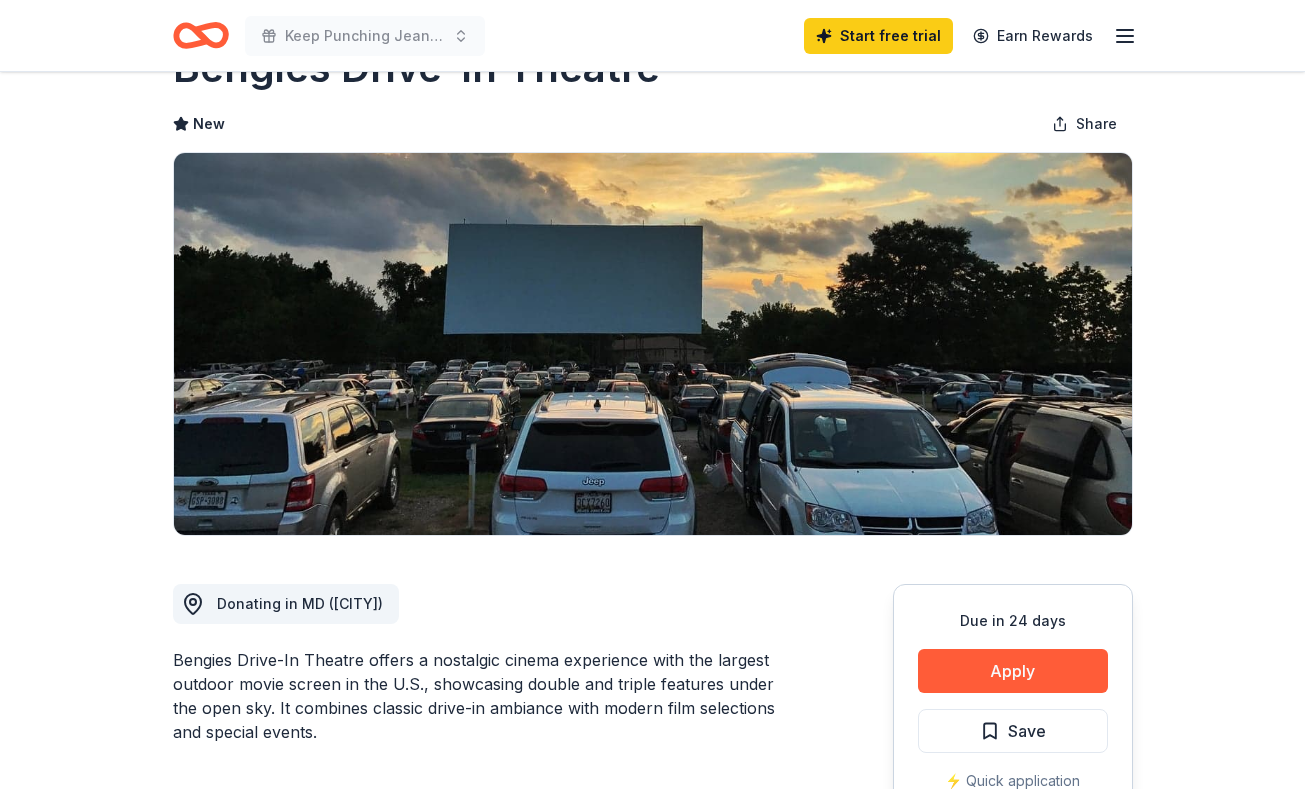 scroll, scrollTop: 123, scrollLeft: 0, axis: vertical 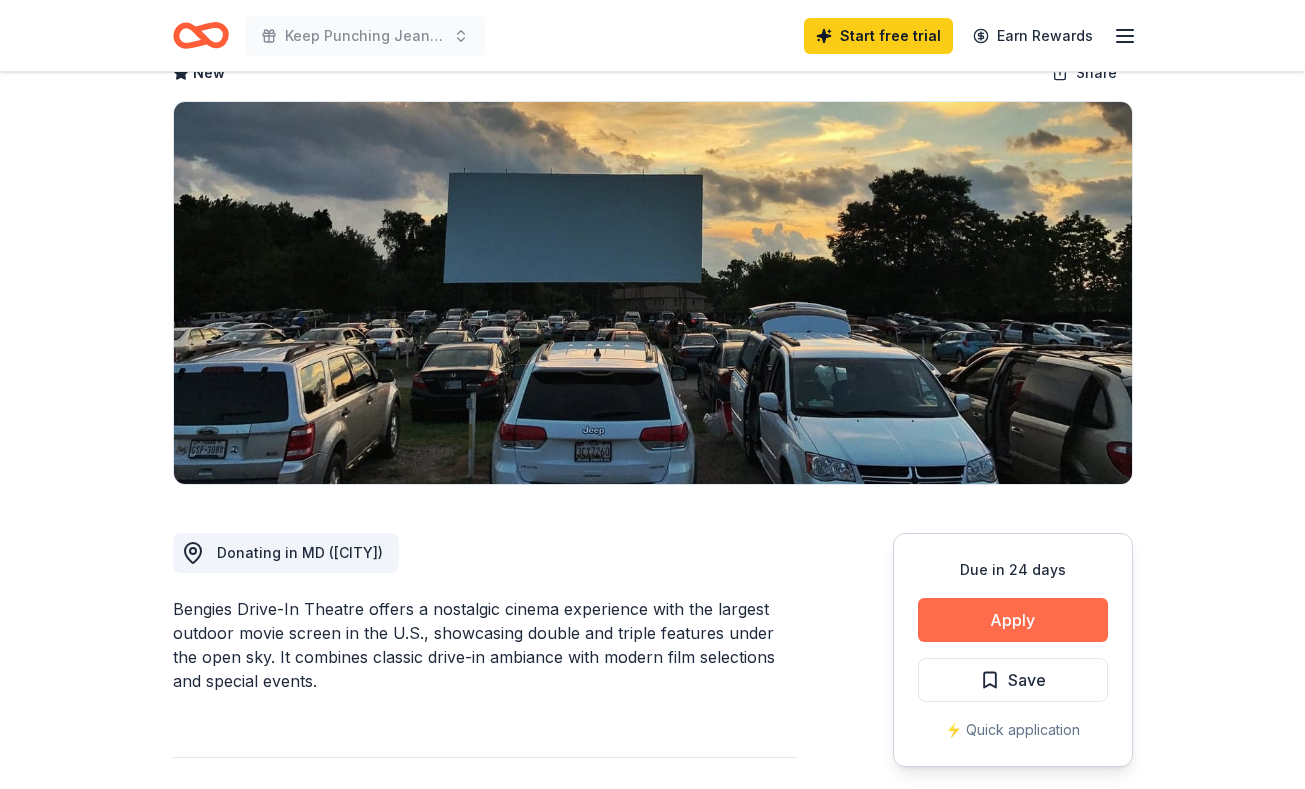 click on "Apply" at bounding box center [1013, 620] 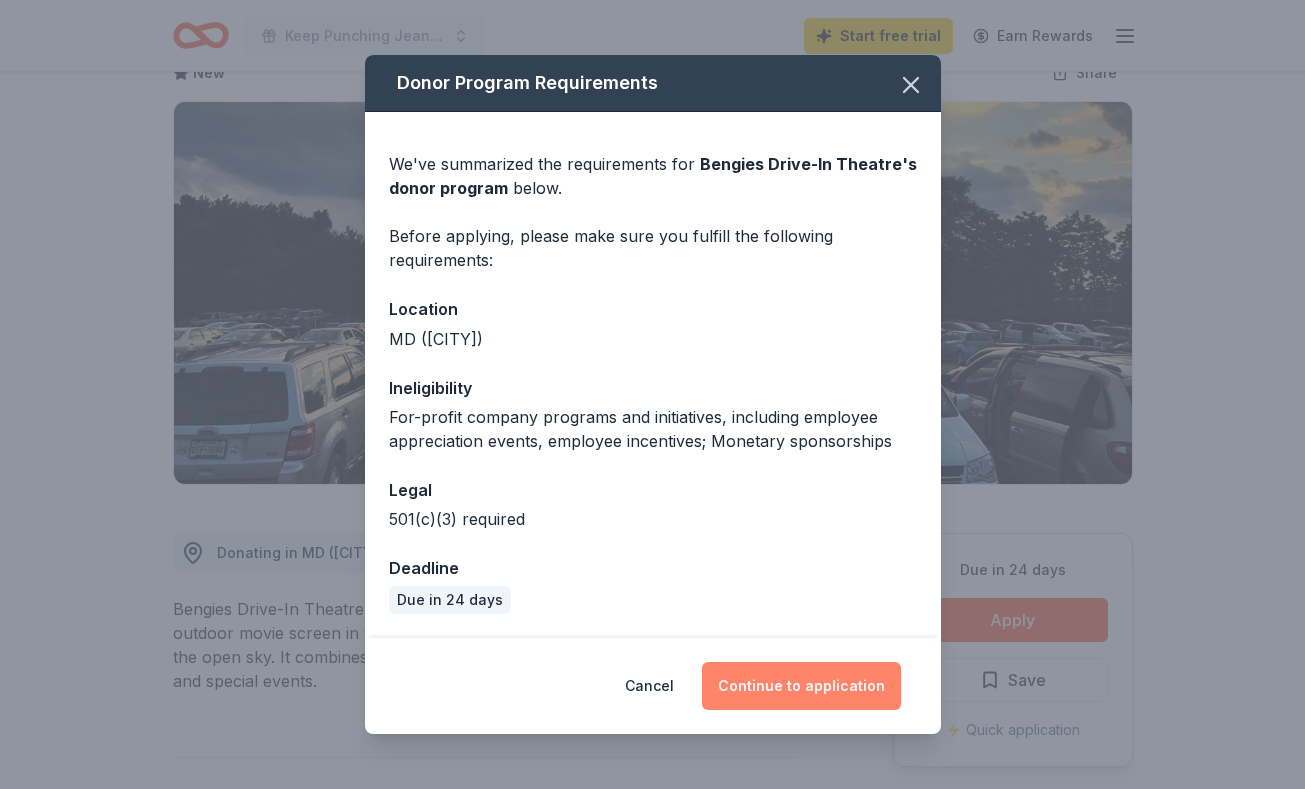 click on "Continue to application" at bounding box center [801, 686] 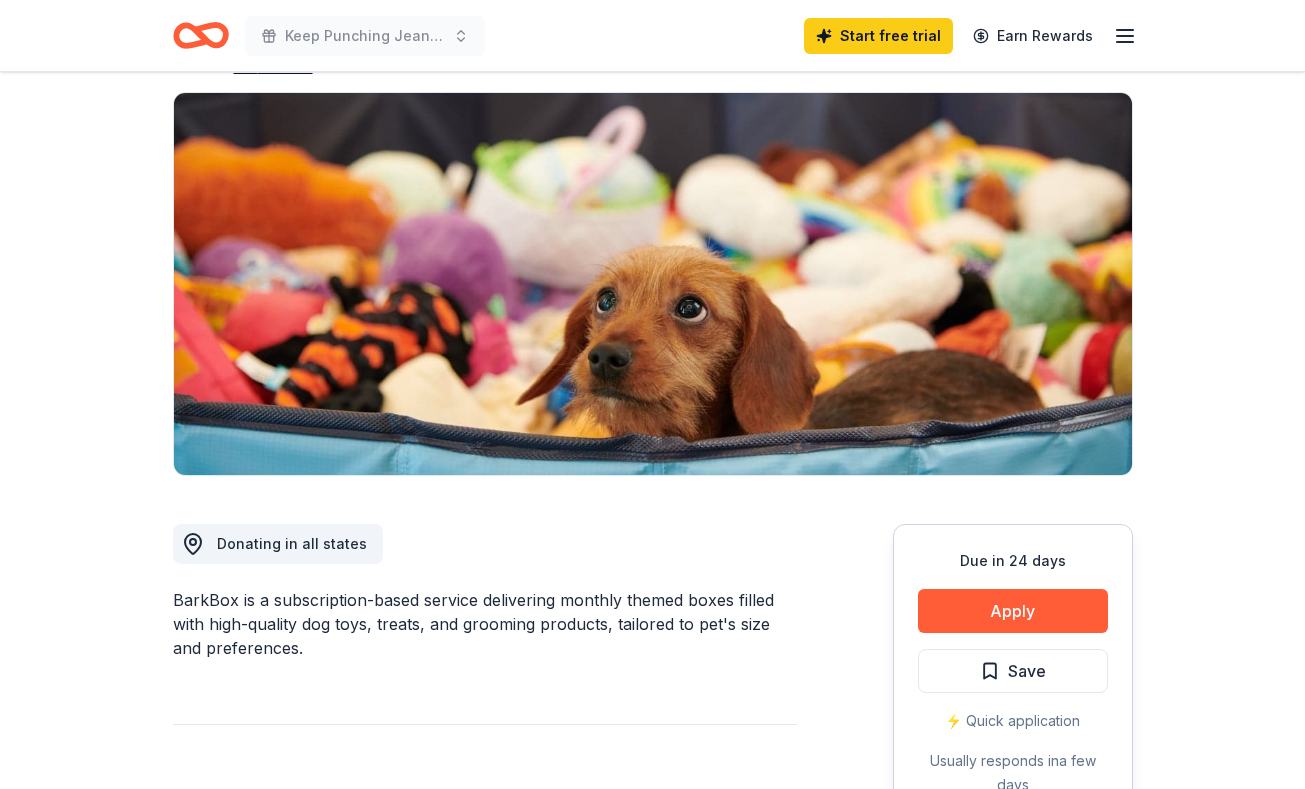 scroll, scrollTop: 134, scrollLeft: 0, axis: vertical 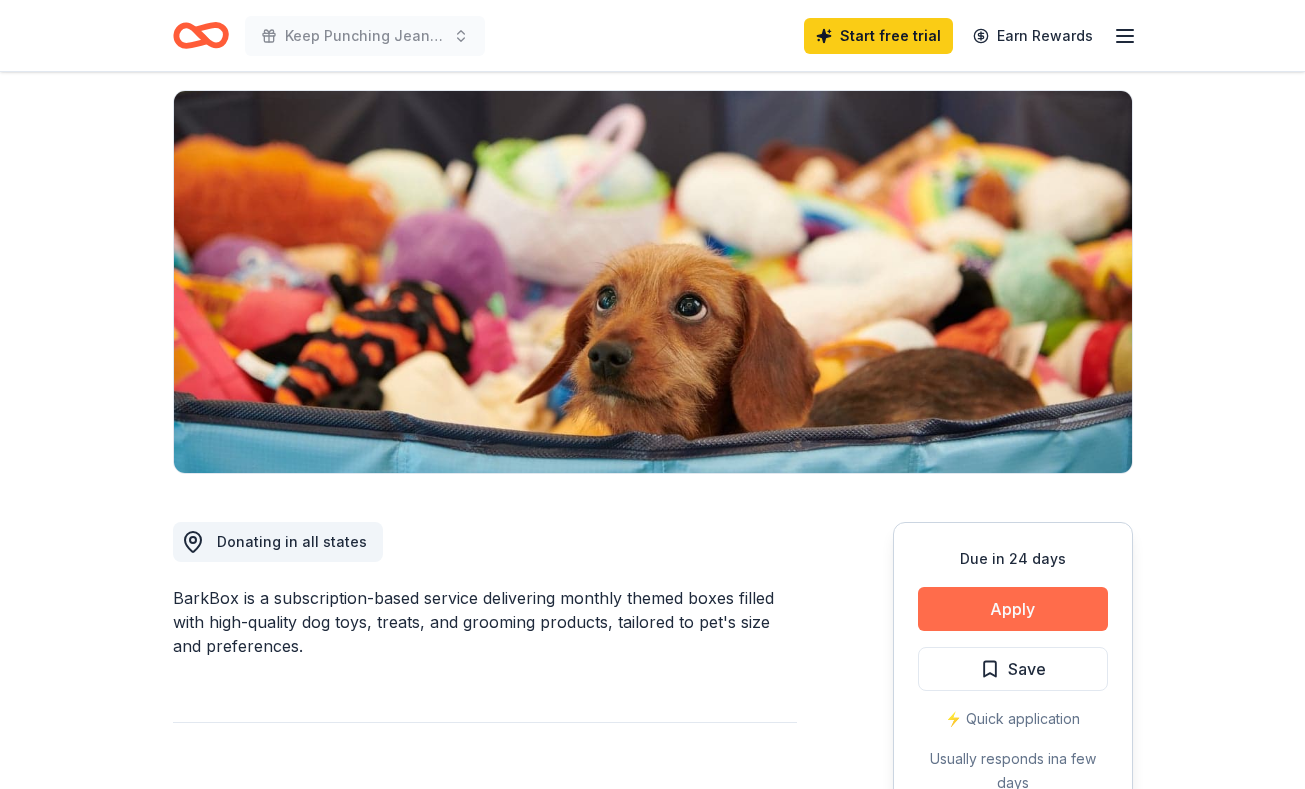 click on "Apply" at bounding box center (1013, 609) 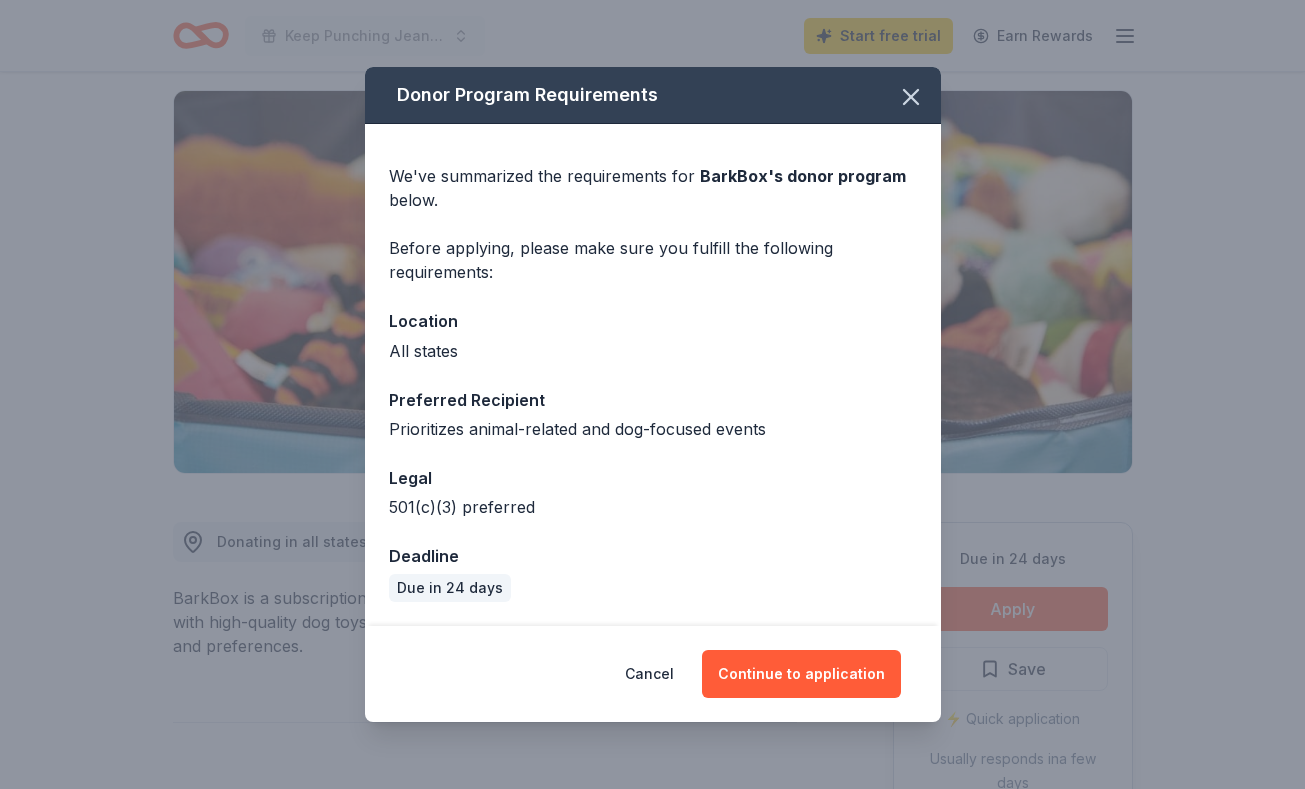 click on "All states" at bounding box center [653, 351] 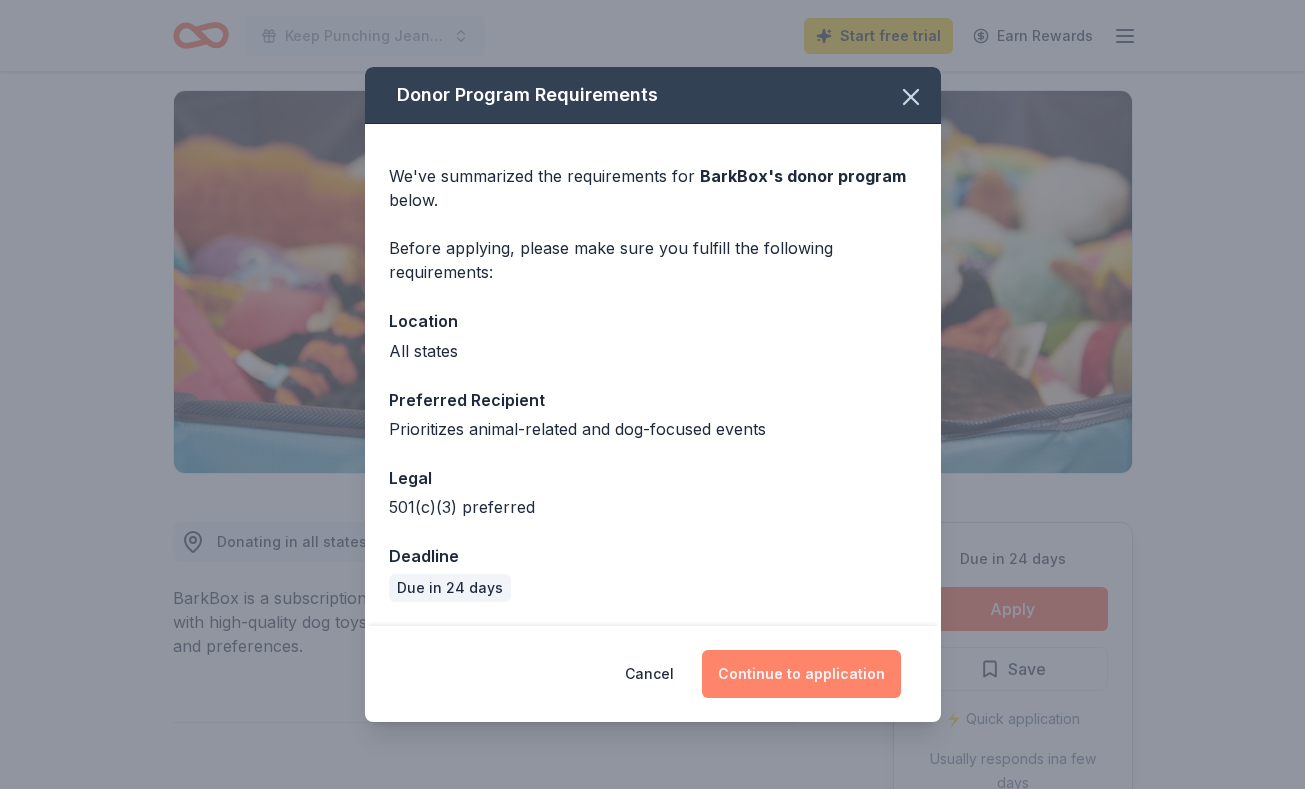 click on "Continue to application" at bounding box center (801, 674) 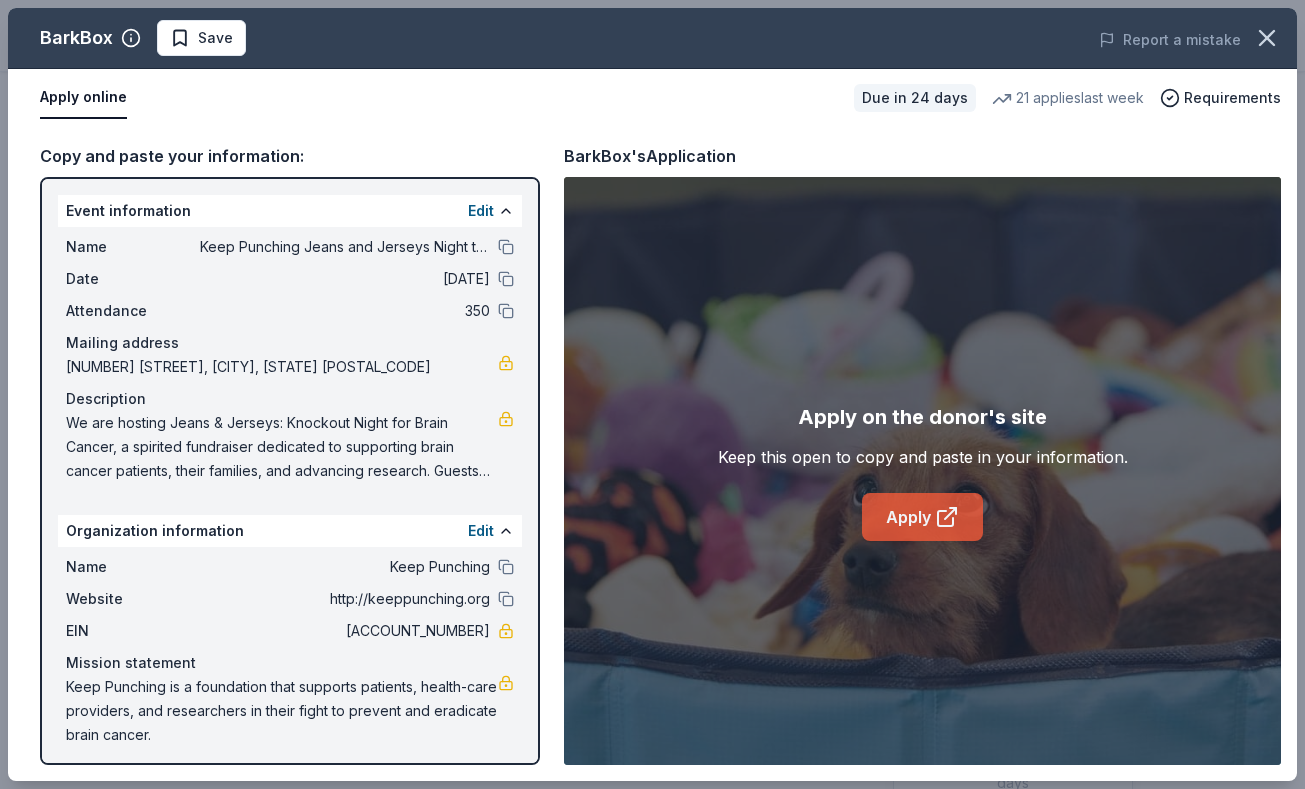 click on "Apply" at bounding box center [922, 517] 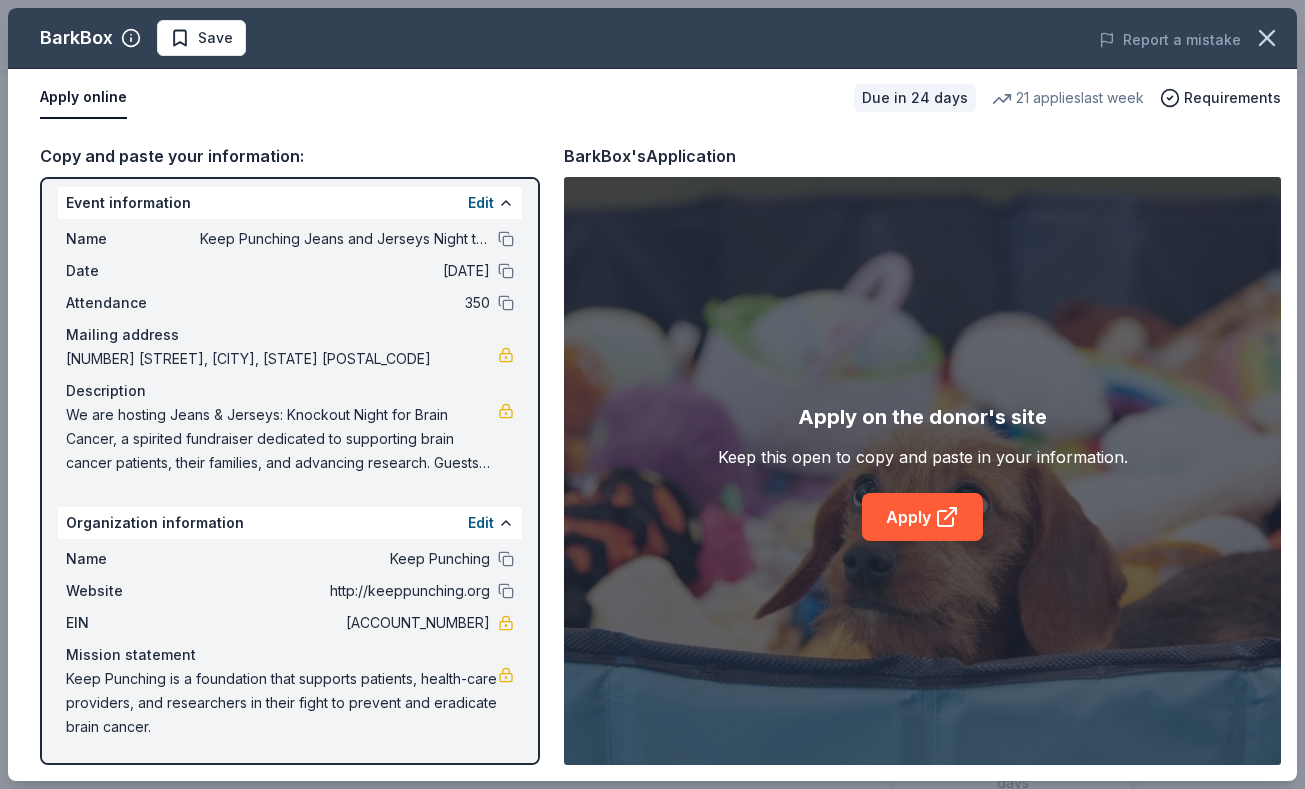 scroll, scrollTop: 8, scrollLeft: 0, axis: vertical 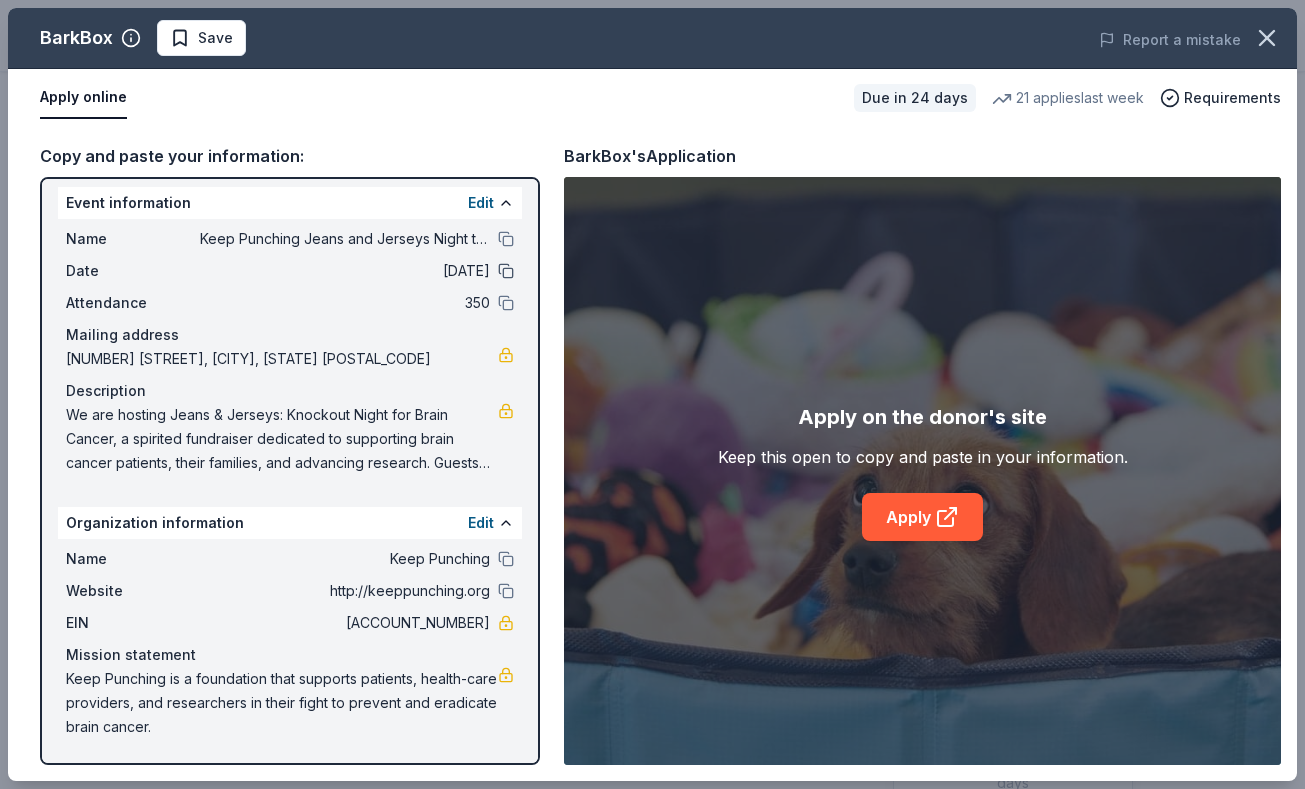 click at bounding box center [506, 271] 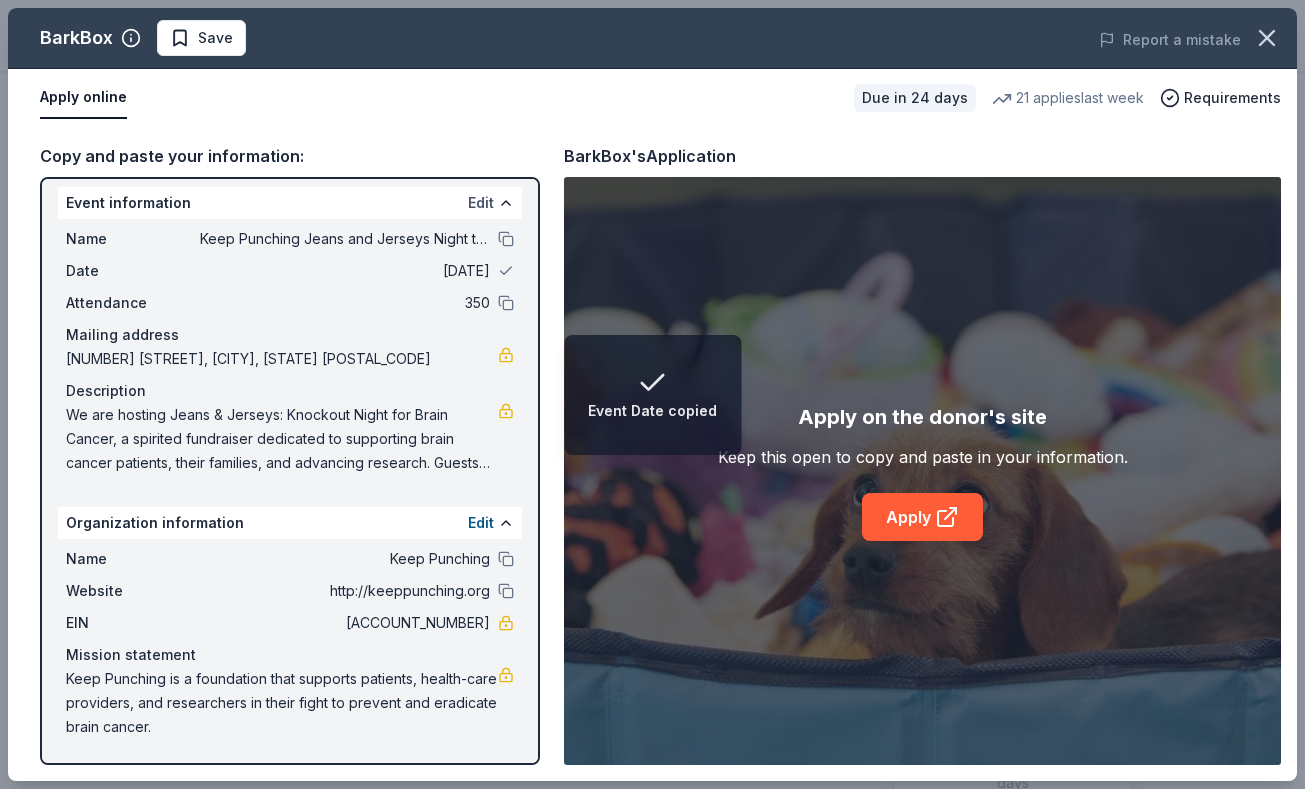 click on "Edit" at bounding box center [481, 203] 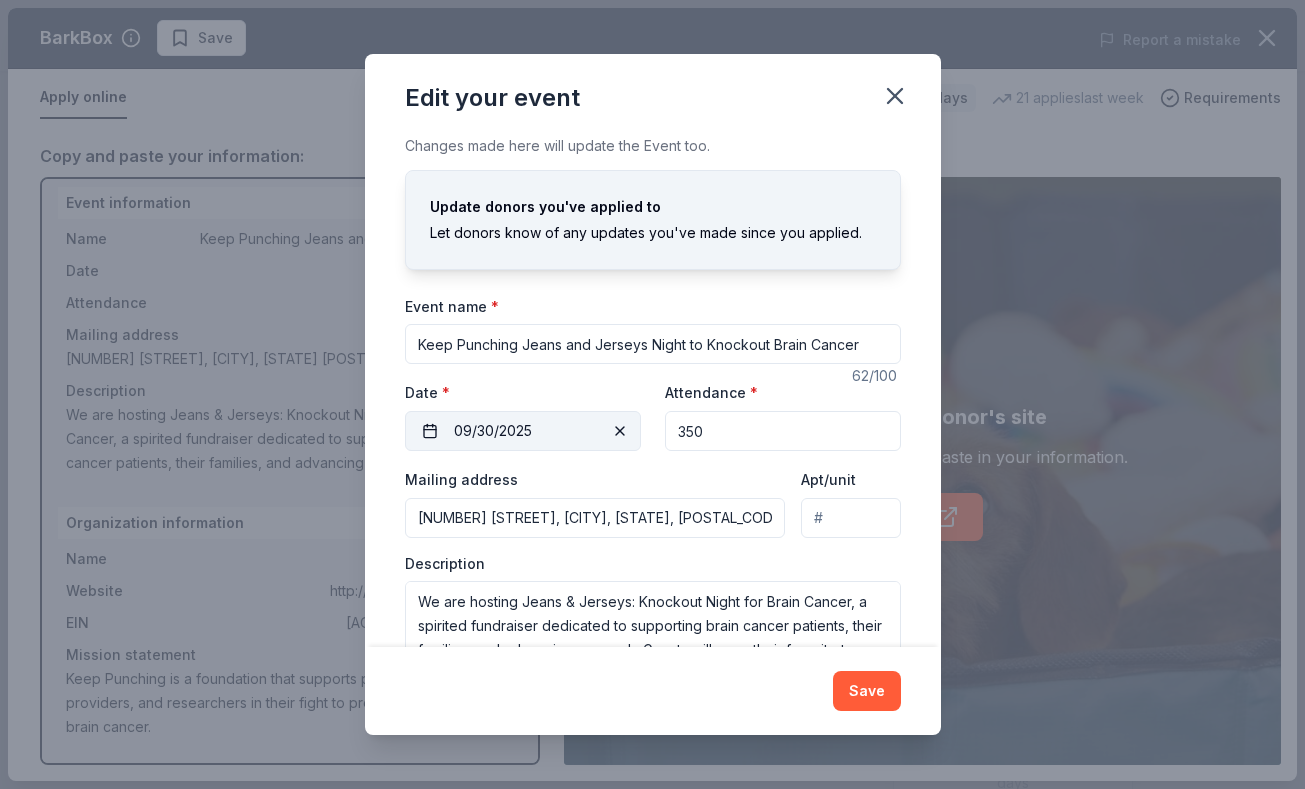 click on "09/30/2025" at bounding box center [523, 431] 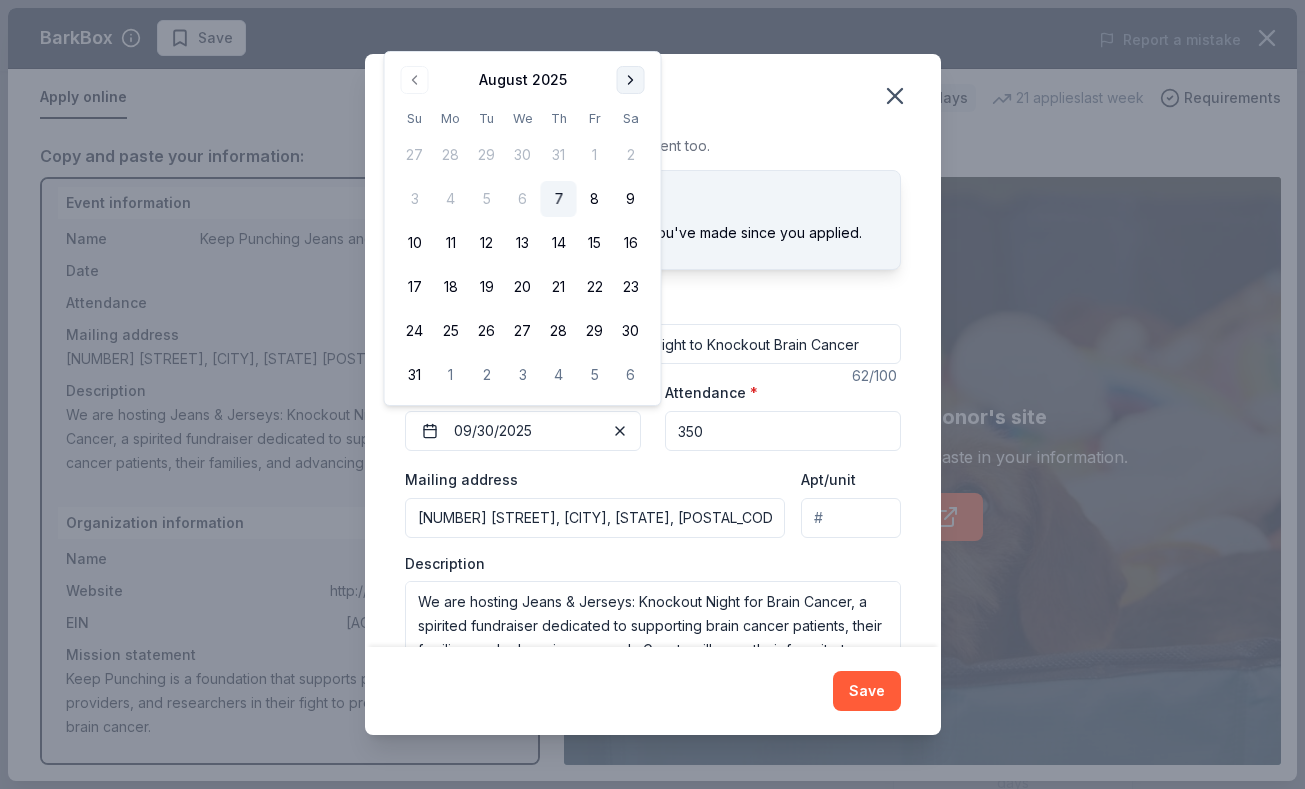 click at bounding box center (631, 80) 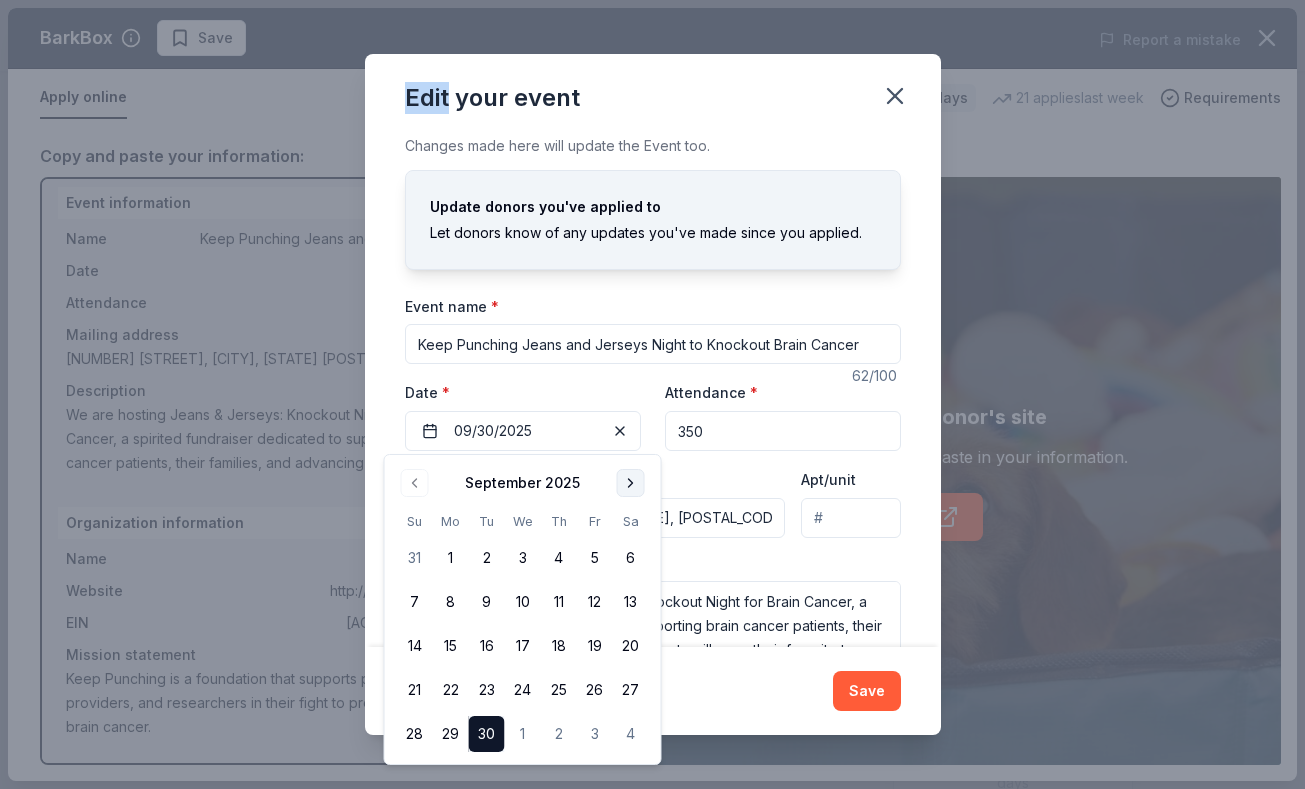 click on "Edit your   event" at bounding box center (653, 94) 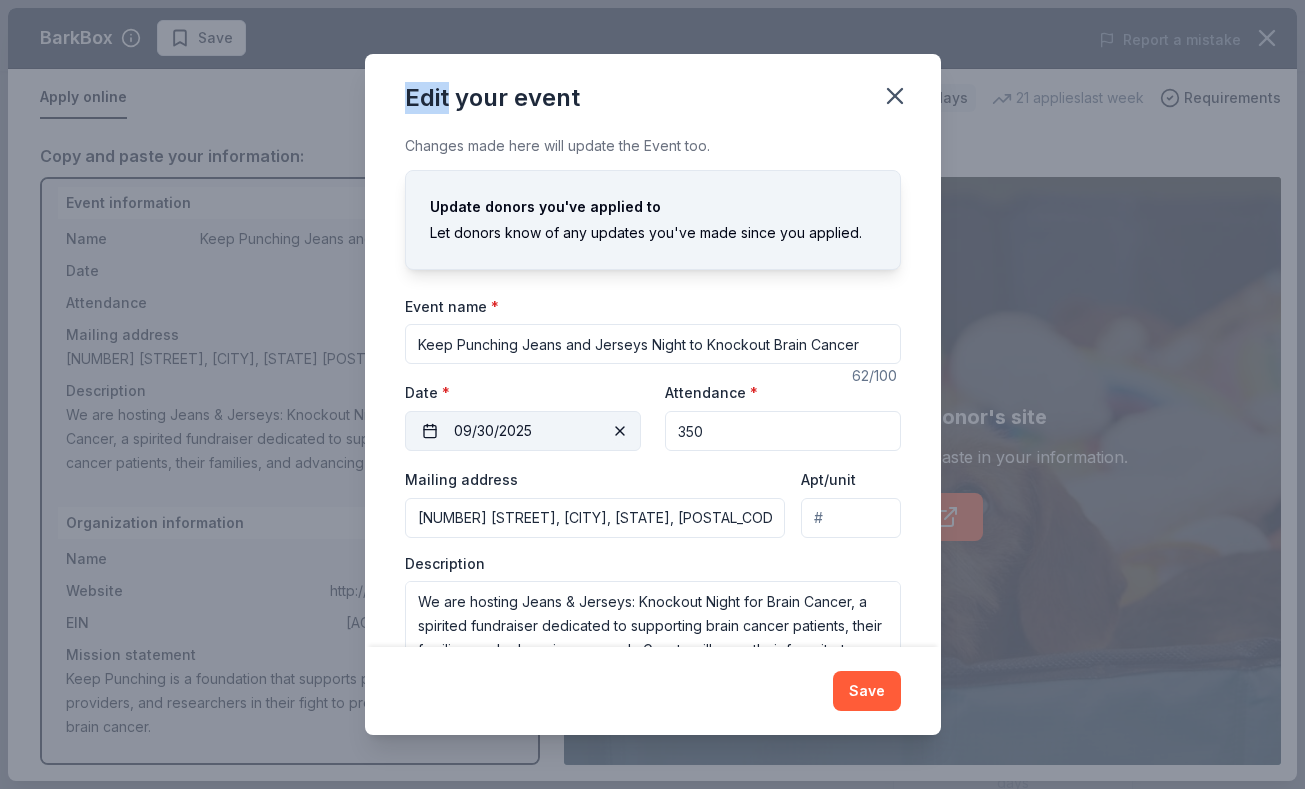 click at bounding box center (620, 431) 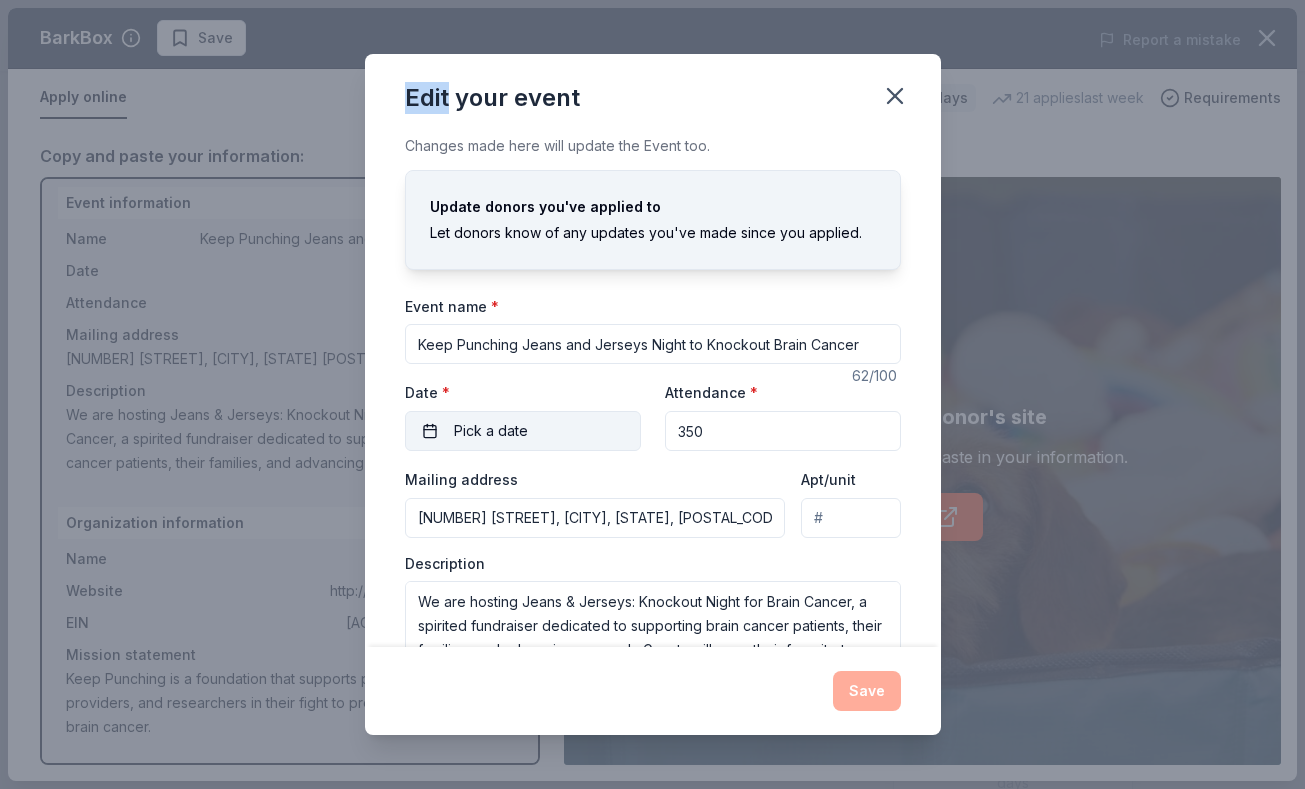 click on "Pick a date" at bounding box center (523, 431) 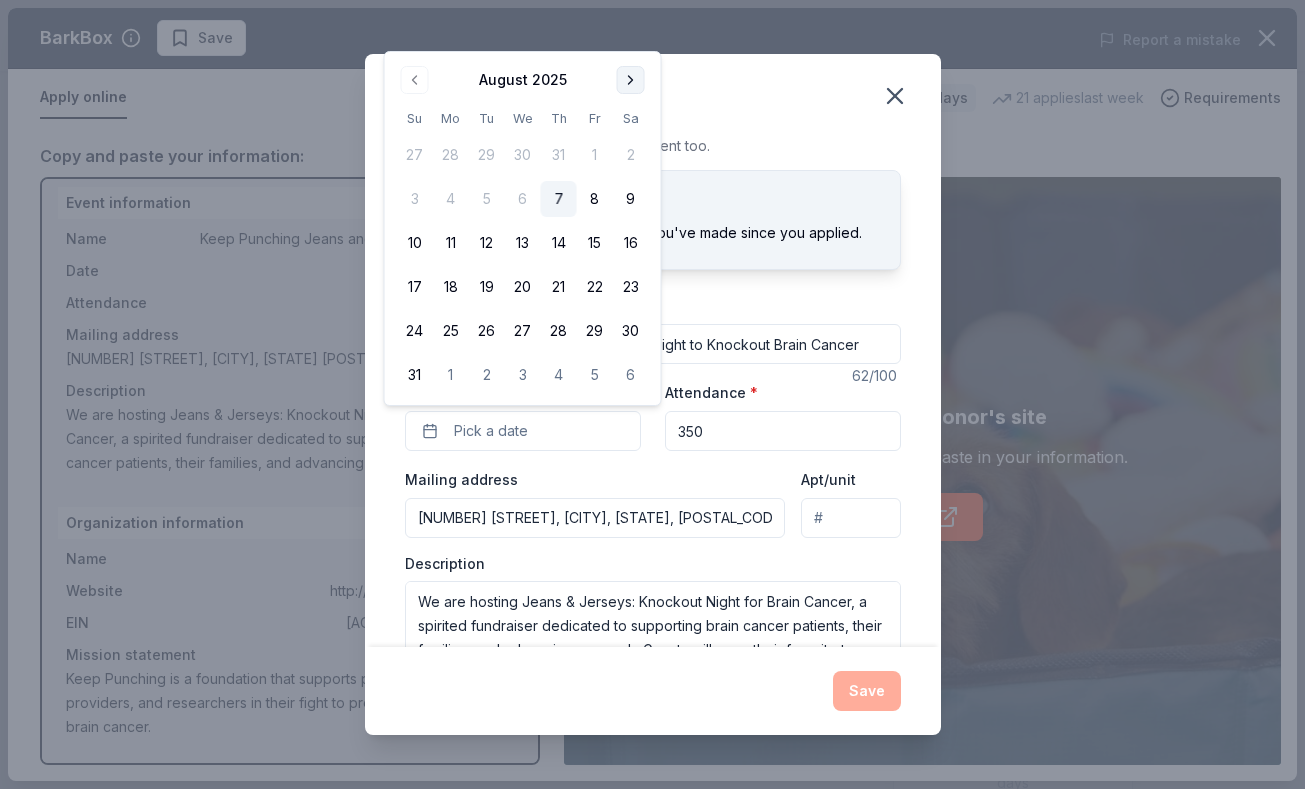 click at bounding box center (631, 80) 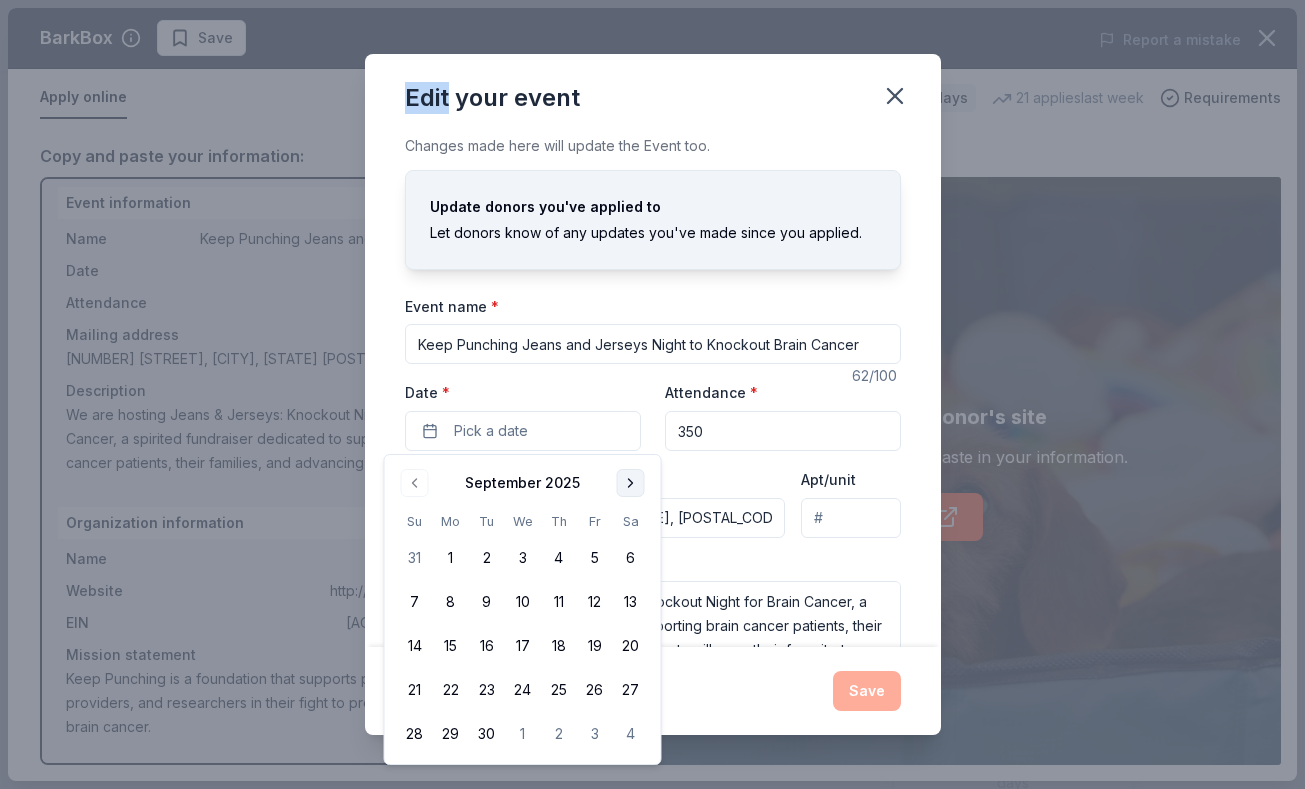 click at bounding box center [631, 483] 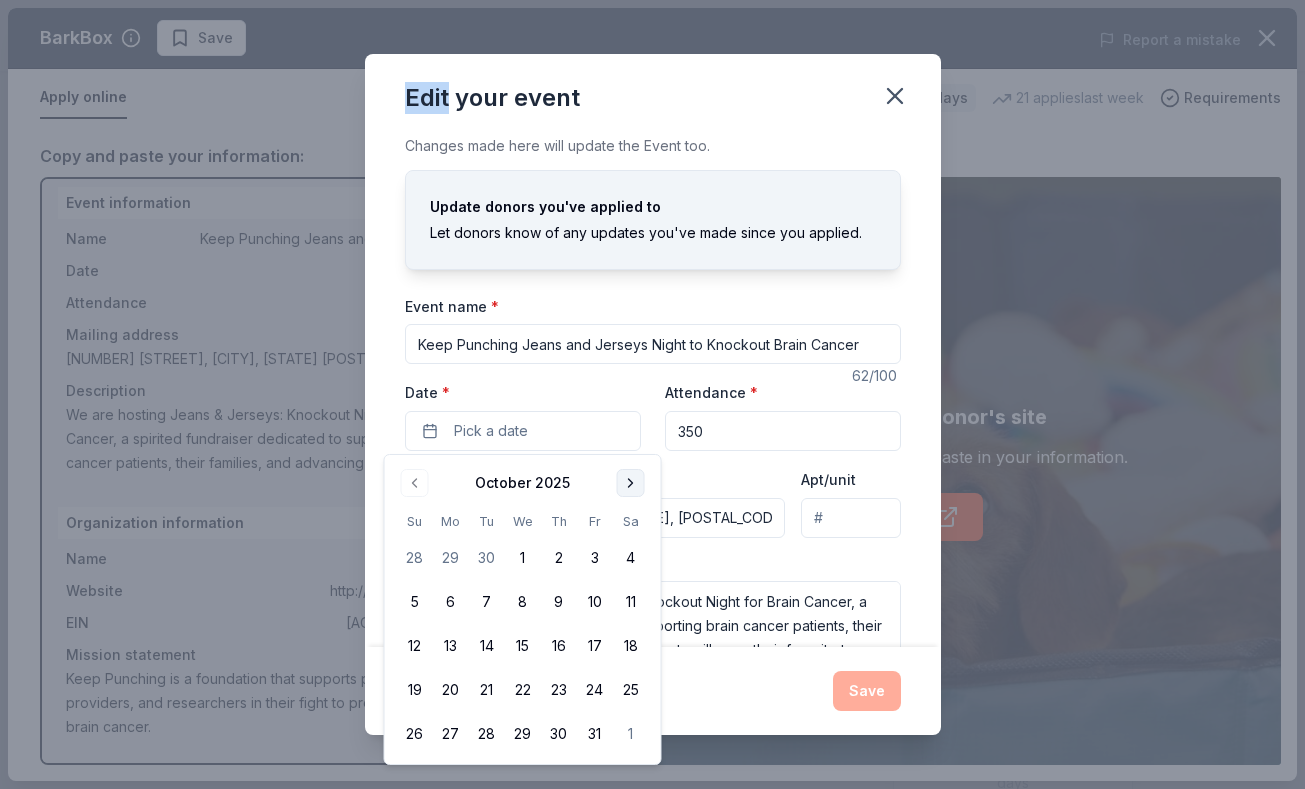 click at bounding box center (631, 483) 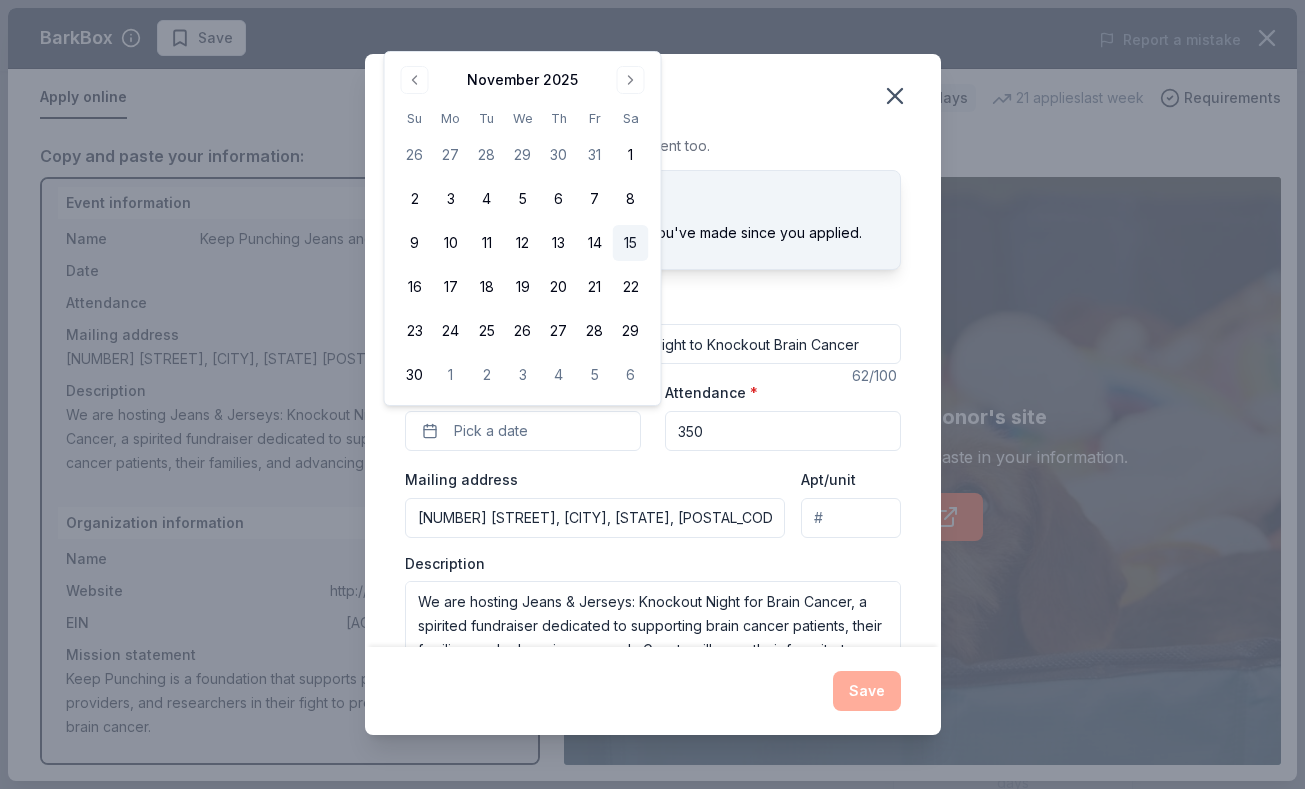 click on "15" at bounding box center [631, 243] 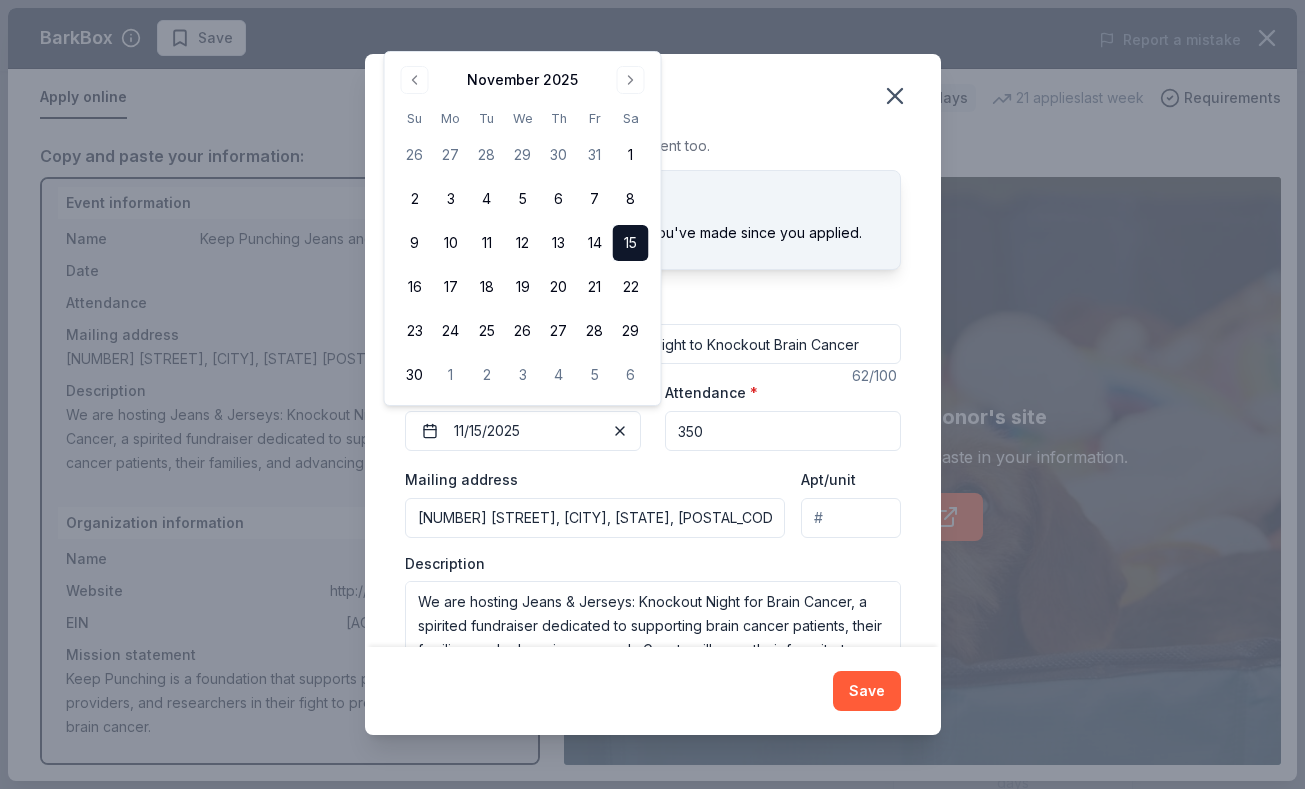 click on "Event name * Keep Punching Jeans and Jerseys Night to Knockout Brain Cancer 62 /100 Event website Attendance * 350 Date * 11/15/2025 Mailing address 2222 Sugarcone Road, Baltimore, MD, 21209 Apt/unit Description We are hosting Jeans & Jerseys: Knockout Night for Brain Cancer, a spirited fundraiser dedicated to supporting brain cancer patients, their families, and advancing research. Guests will wear their favorite team jerseys and jeans for a casual evening featuring a silent auction, community connections, and inspiring stories.
All proceeds from the event will directly benefit programs that provide critical support and fund life-saving research. We are seeking silent auction donations to help make this event a success. Your contribution will not only showcase your generosity, but also demonstrate your commitment to making a meaningful impact in the fight against brain cancer." at bounding box center [653, 482] 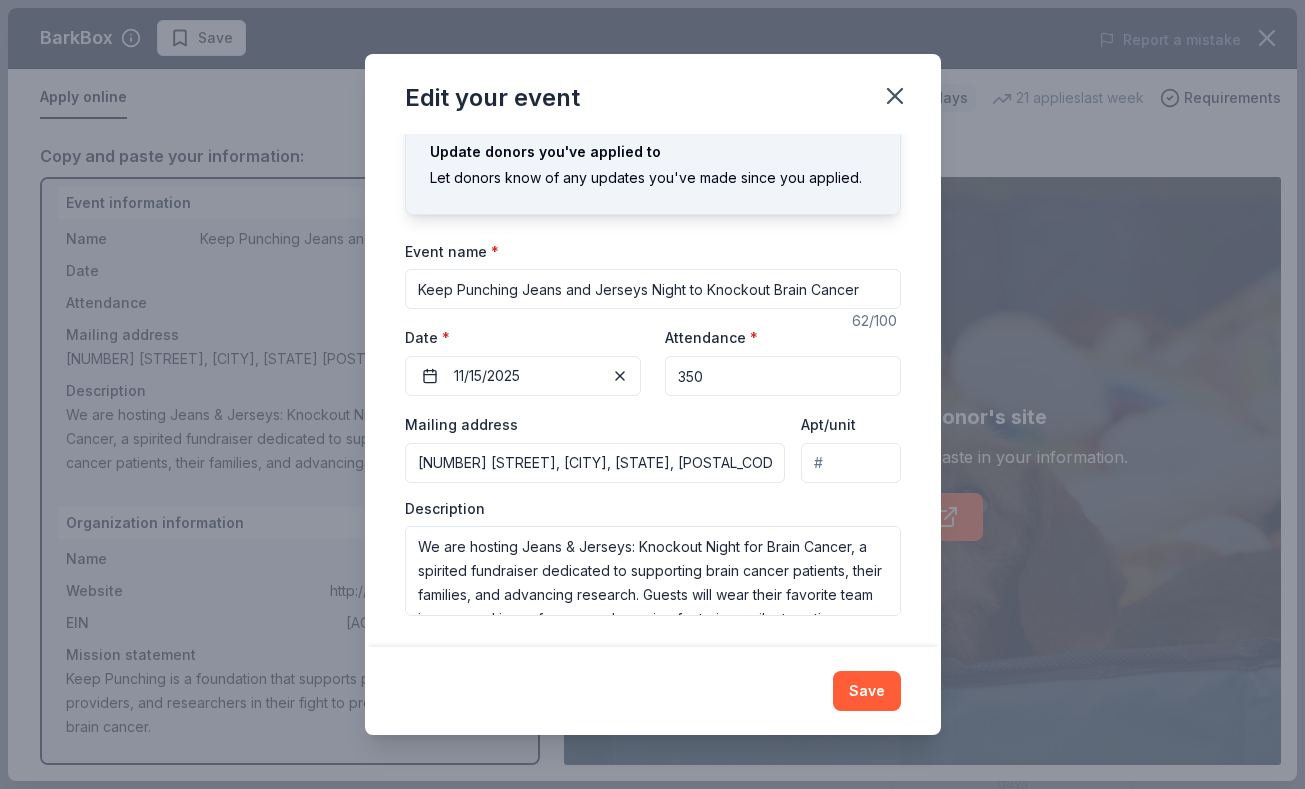 scroll, scrollTop: 54, scrollLeft: 0, axis: vertical 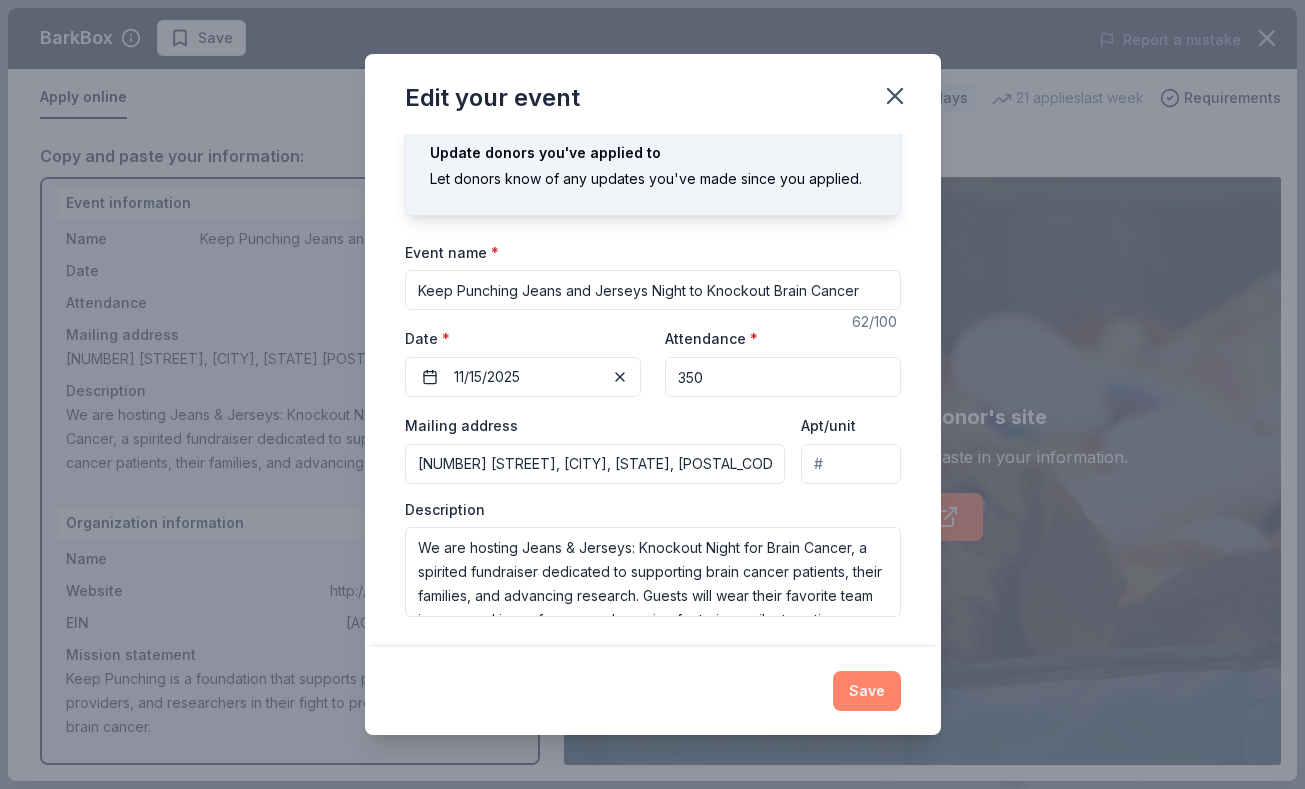 click on "Save" at bounding box center (867, 691) 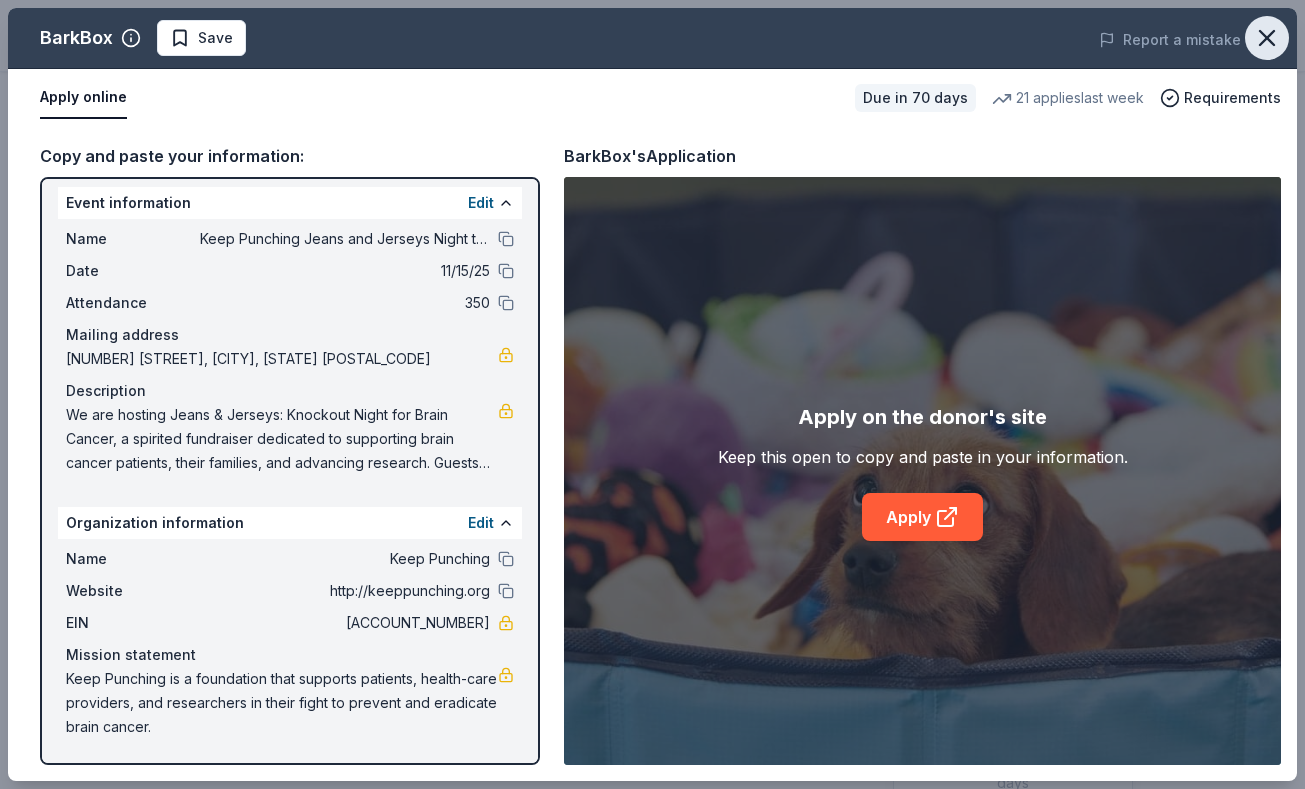 click 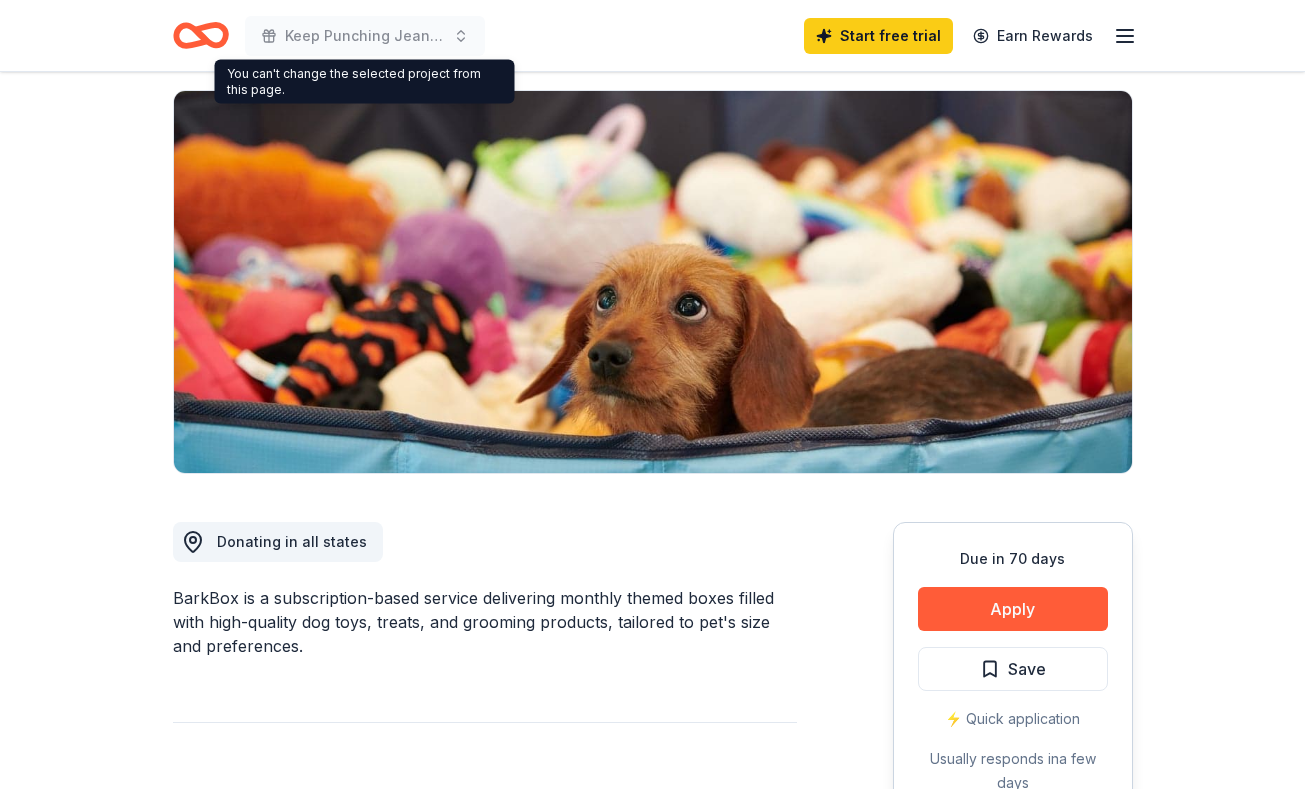 click 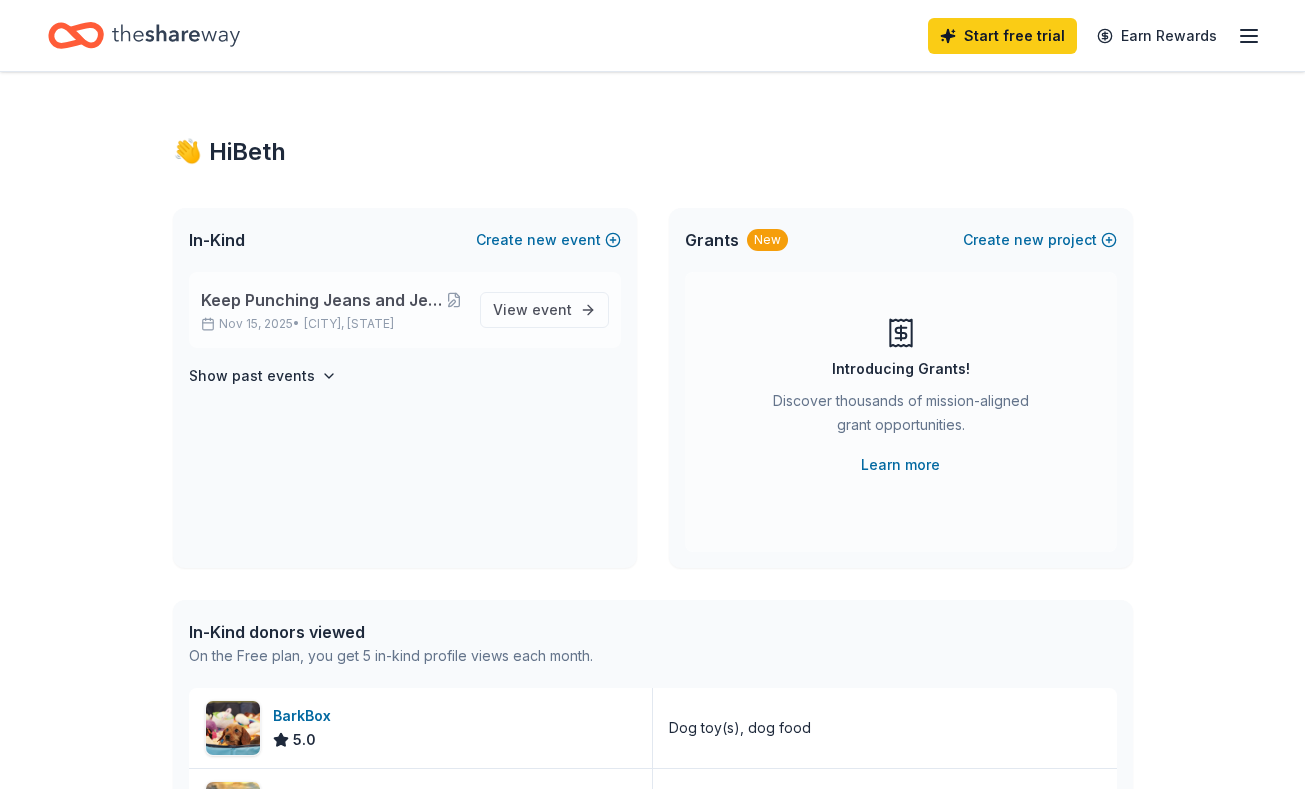 scroll, scrollTop: 0, scrollLeft: 0, axis: both 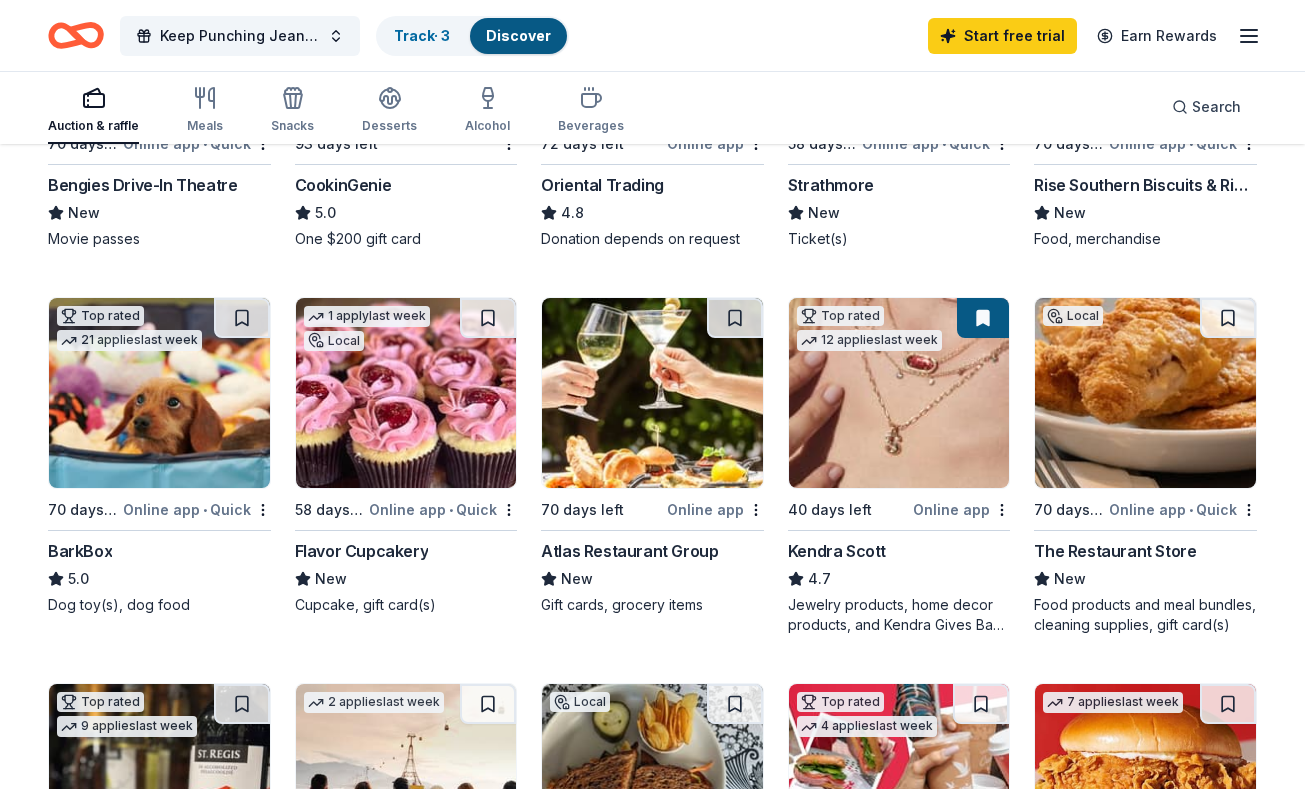 click on "Atlas Restaurant Group" at bounding box center (629, 551) 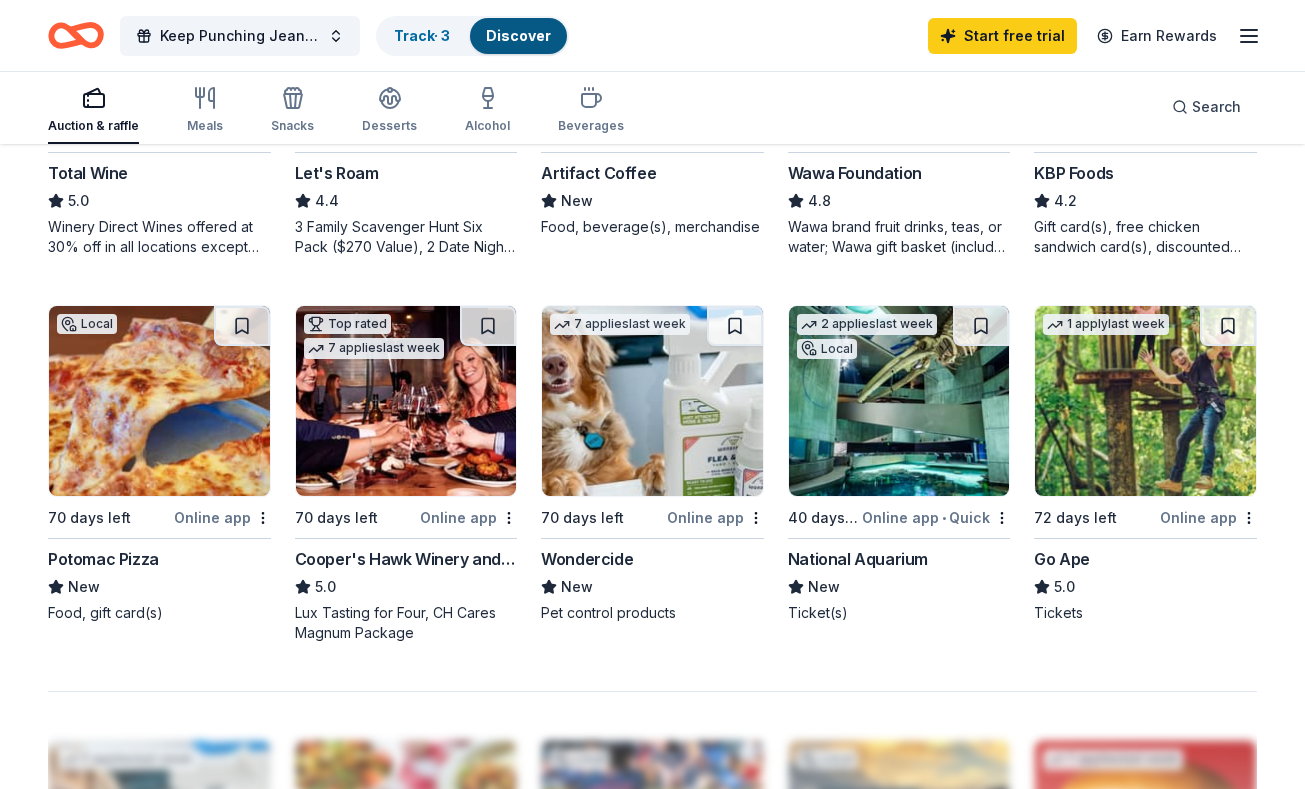 scroll, scrollTop: 1205, scrollLeft: 0, axis: vertical 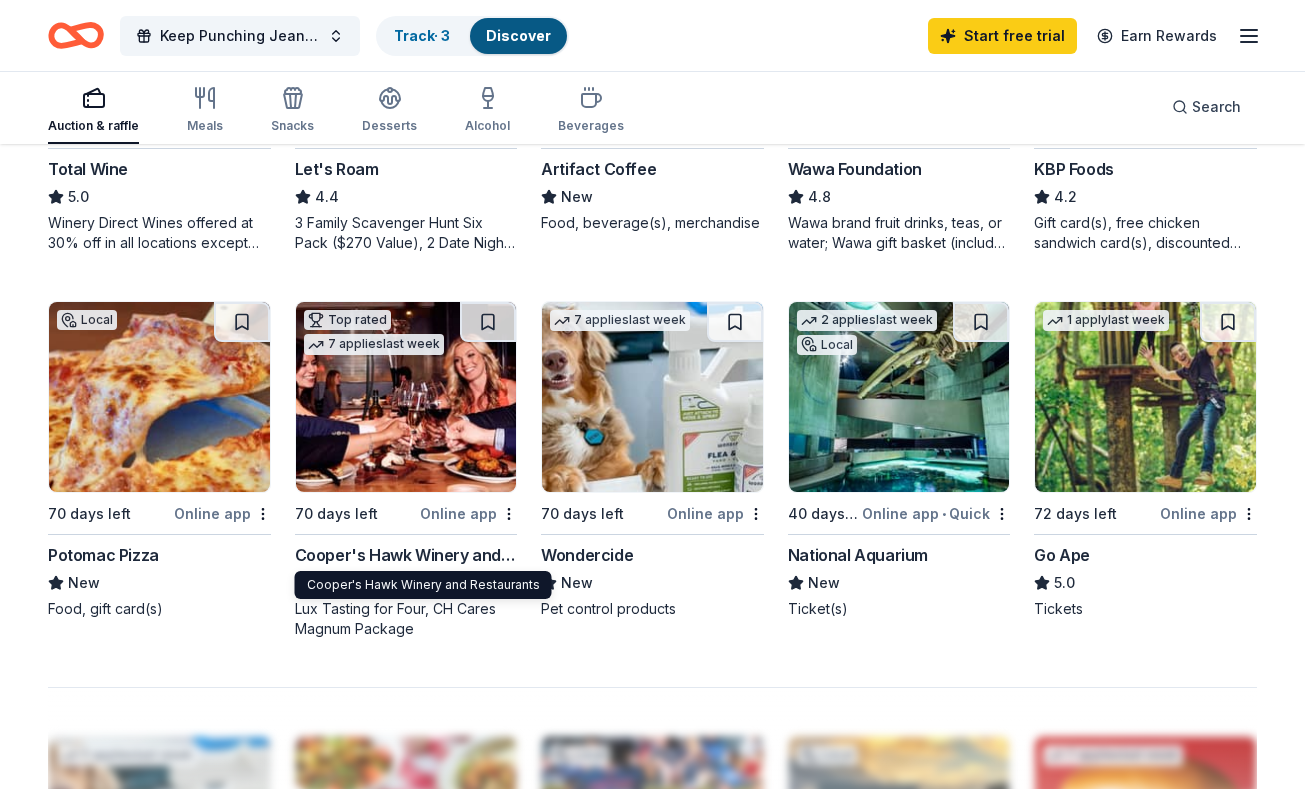 click on "Cooper's Hawk Winery and Restaurants" at bounding box center (406, 555) 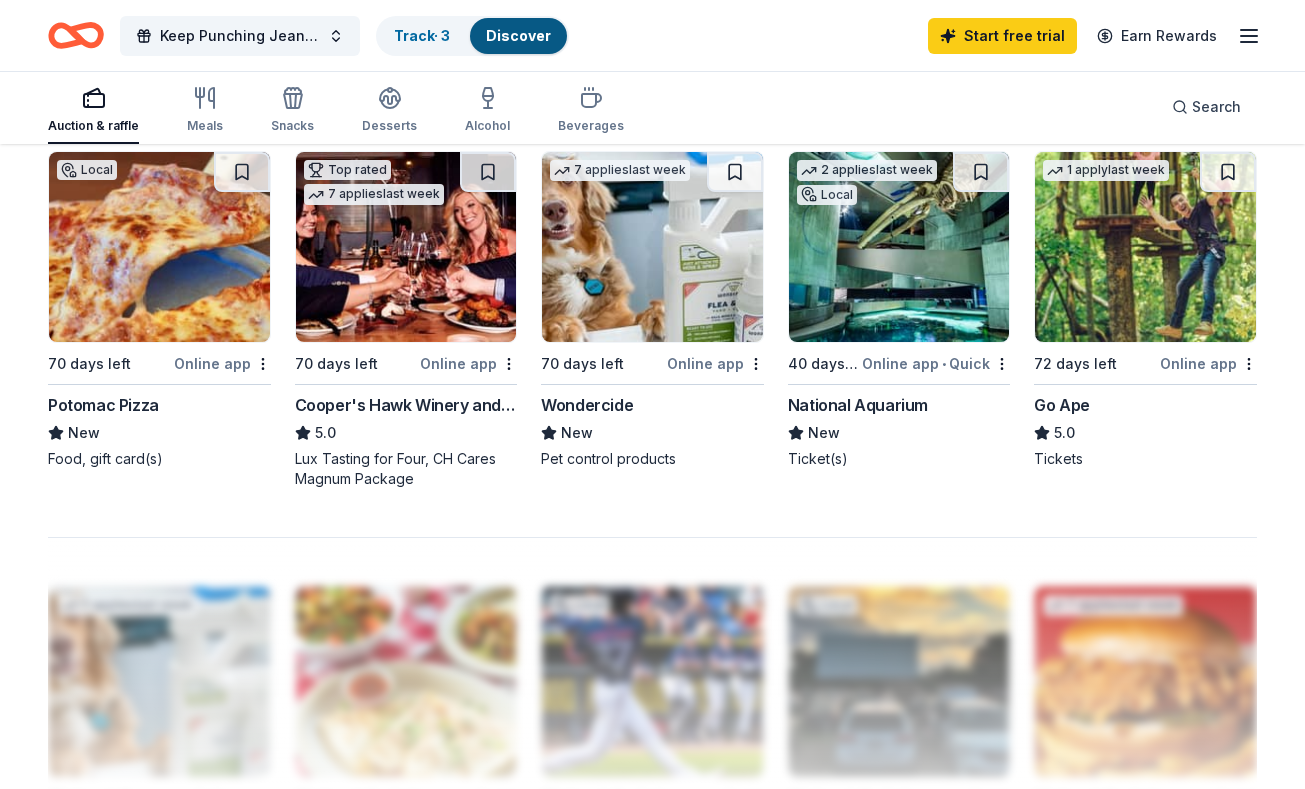 scroll, scrollTop: 1346, scrollLeft: 0, axis: vertical 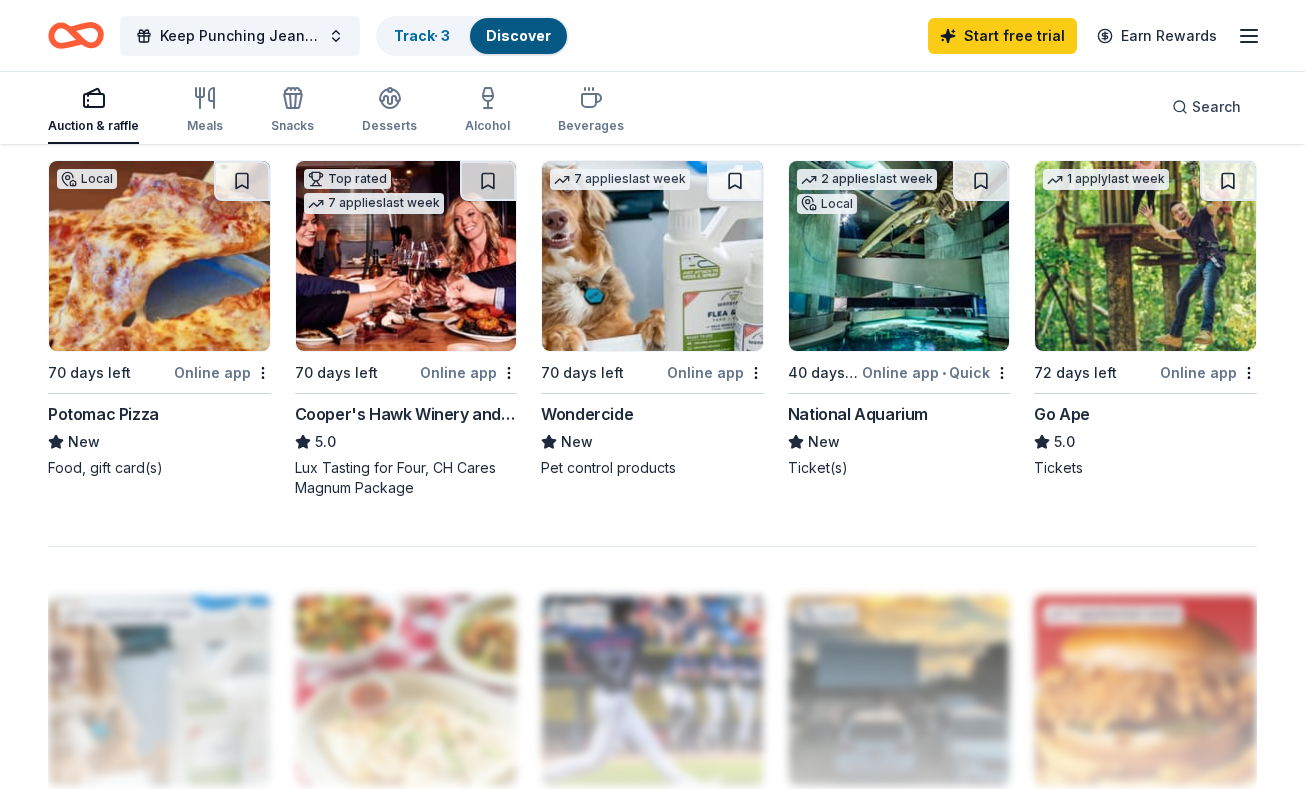 click at bounding box center (1145, 256) 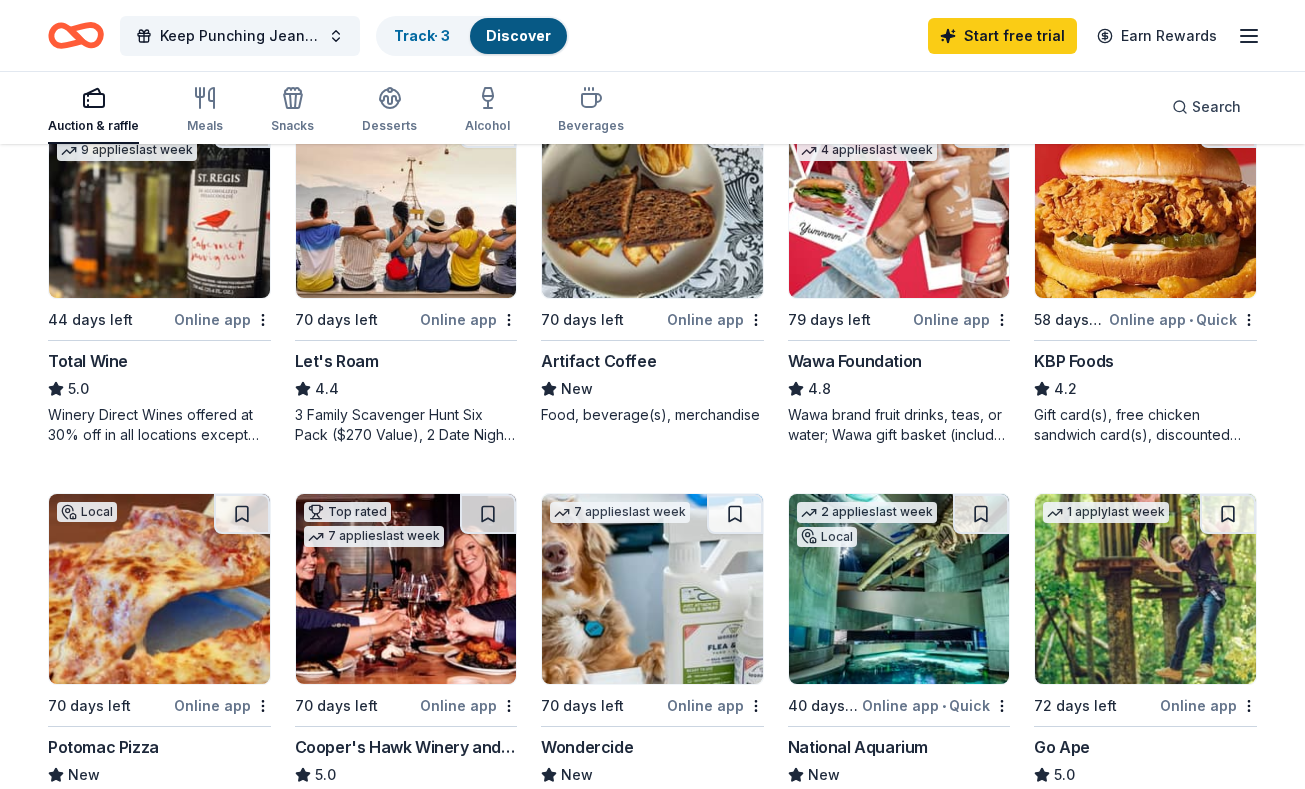 scroll, scrollTop: 939, scrollLeft: 0, axis: vertical 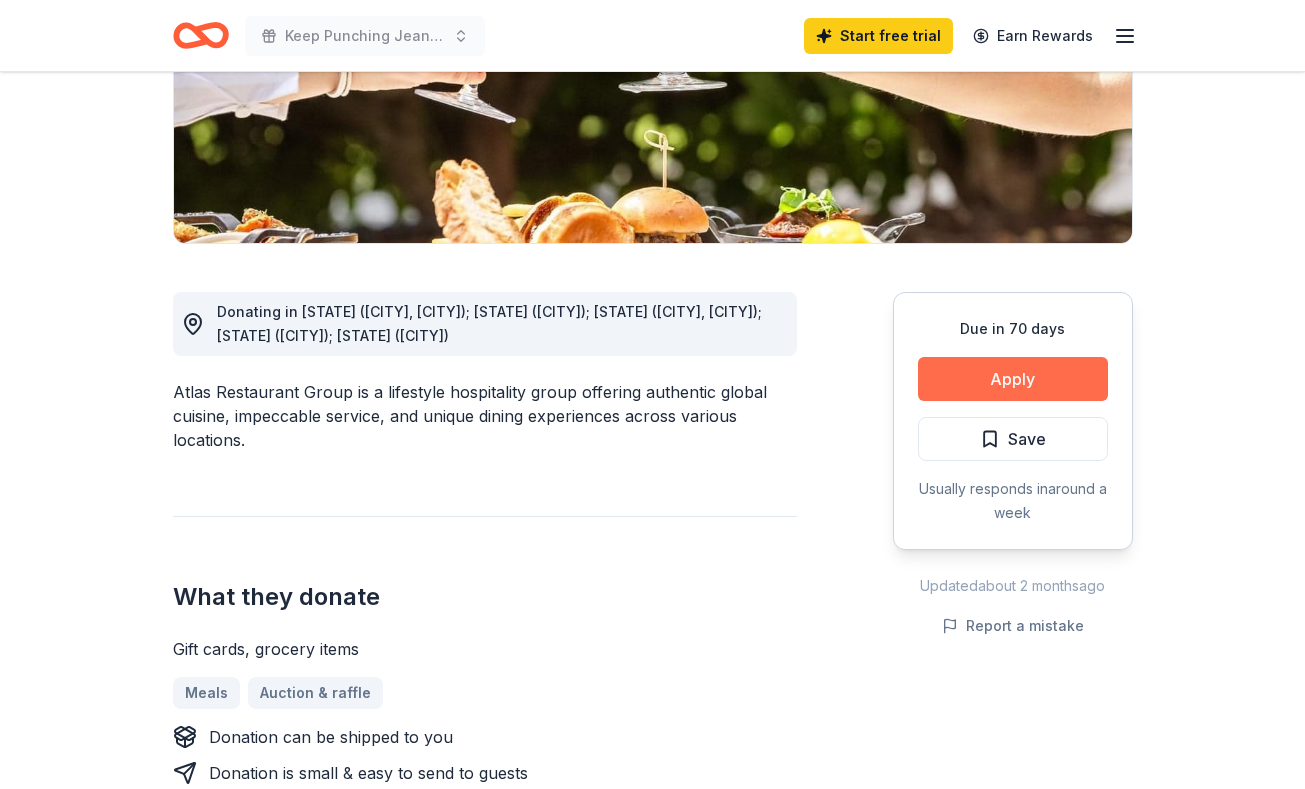 click on "Apply" at bounding box center (1013, 379) 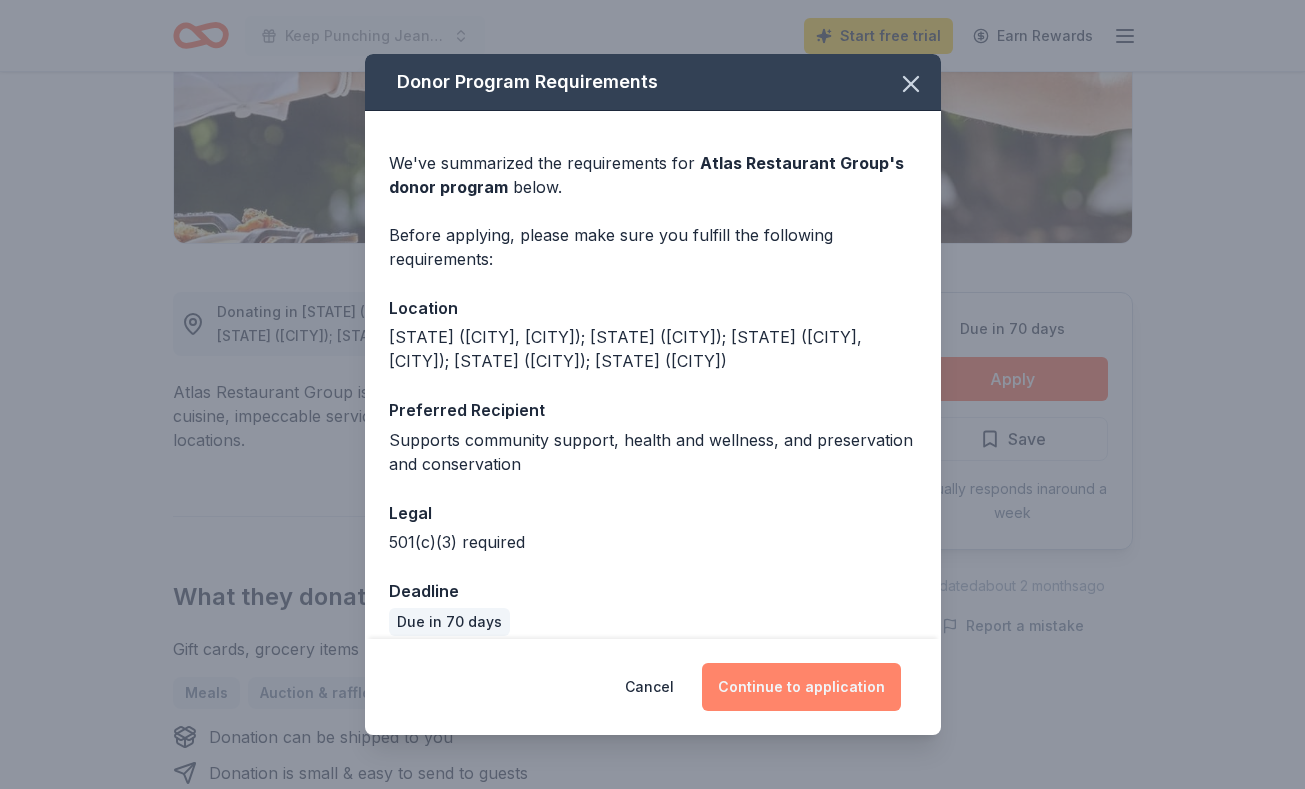 click on "Continue to application" at bounding box center [801, 687] 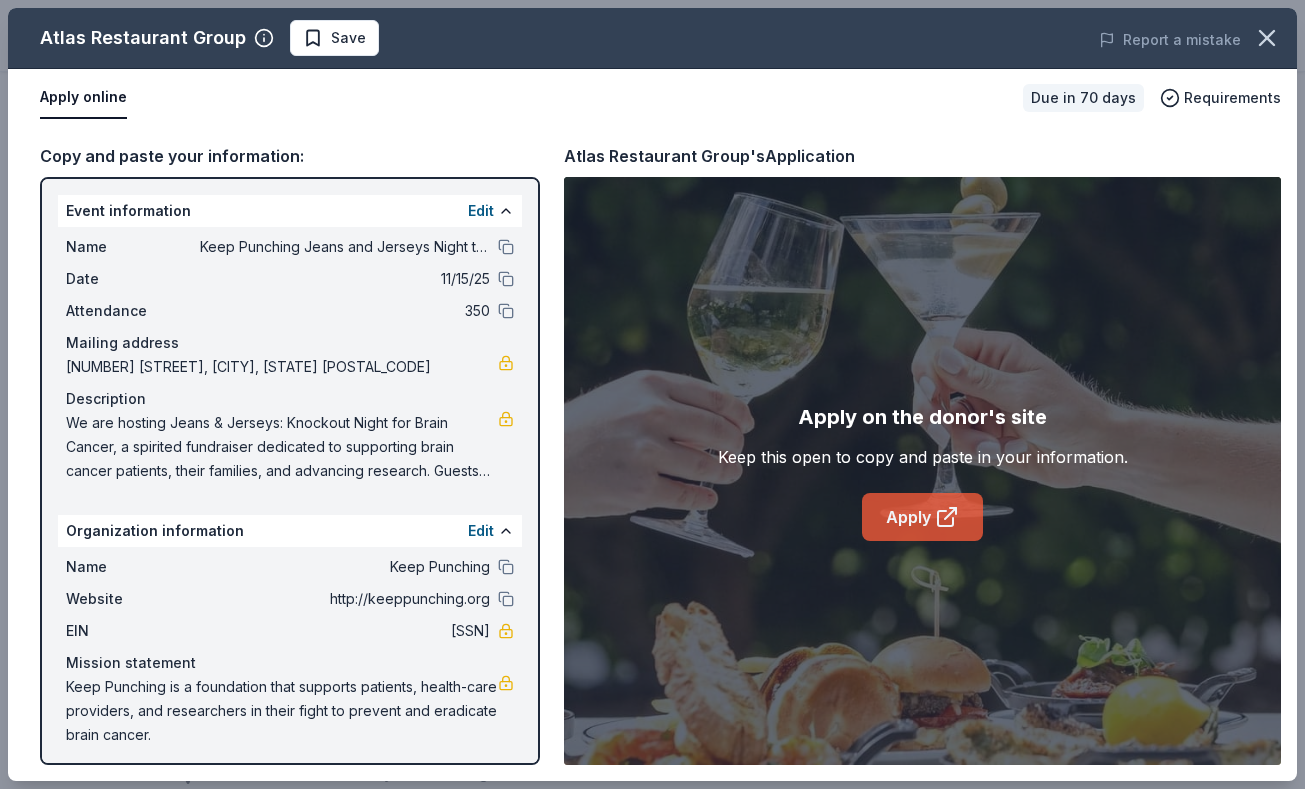 click on "Apply" at bounding box center [922, 517] 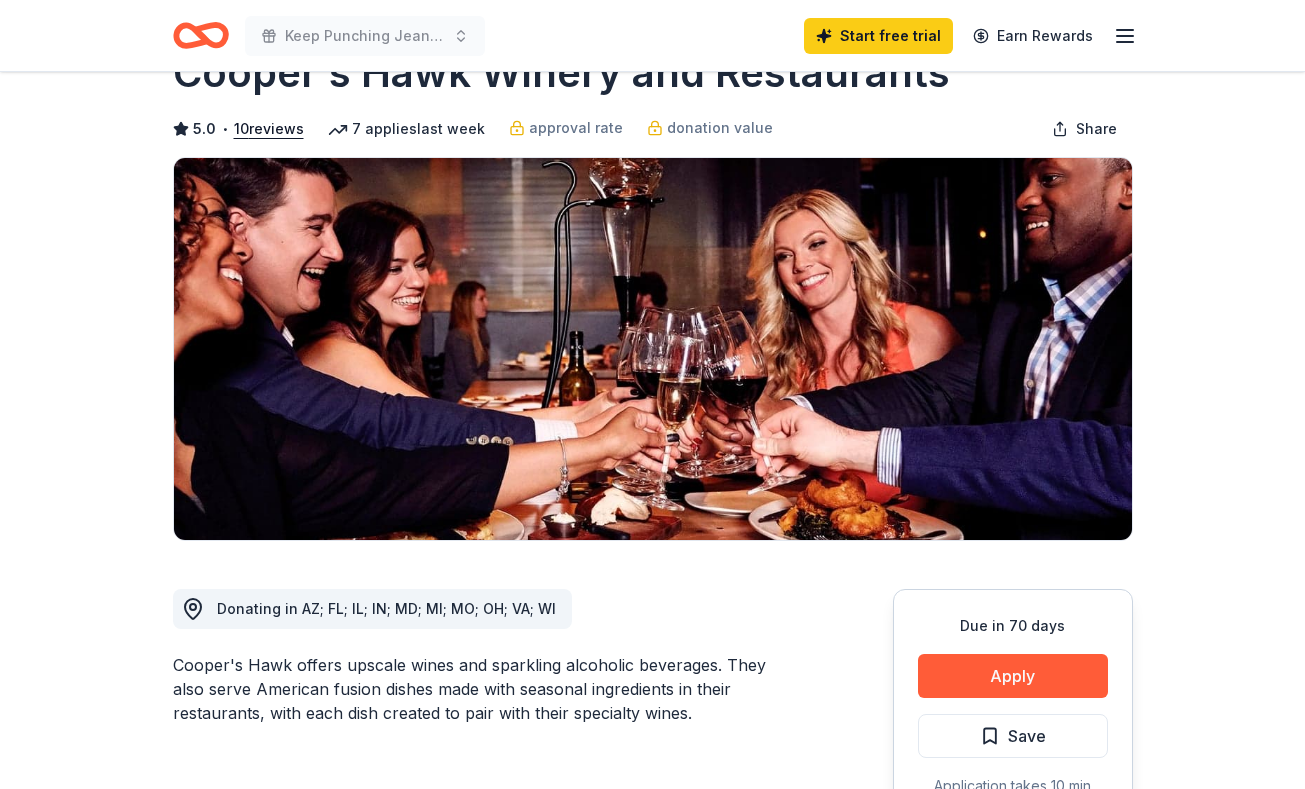 scroll, scrollTop: 70, scrollLeft: 0, axis: vertical 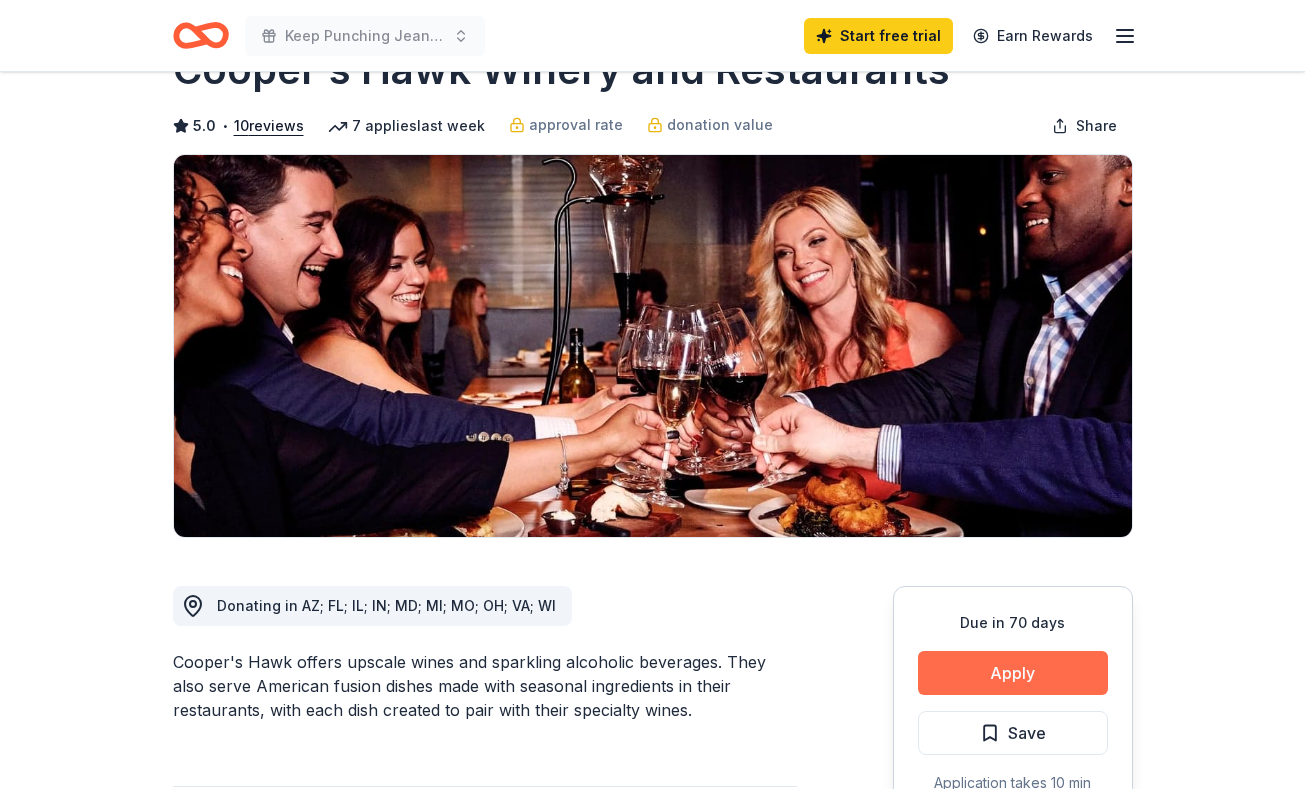 click on "Apply" at bounding box center [1013, 673] 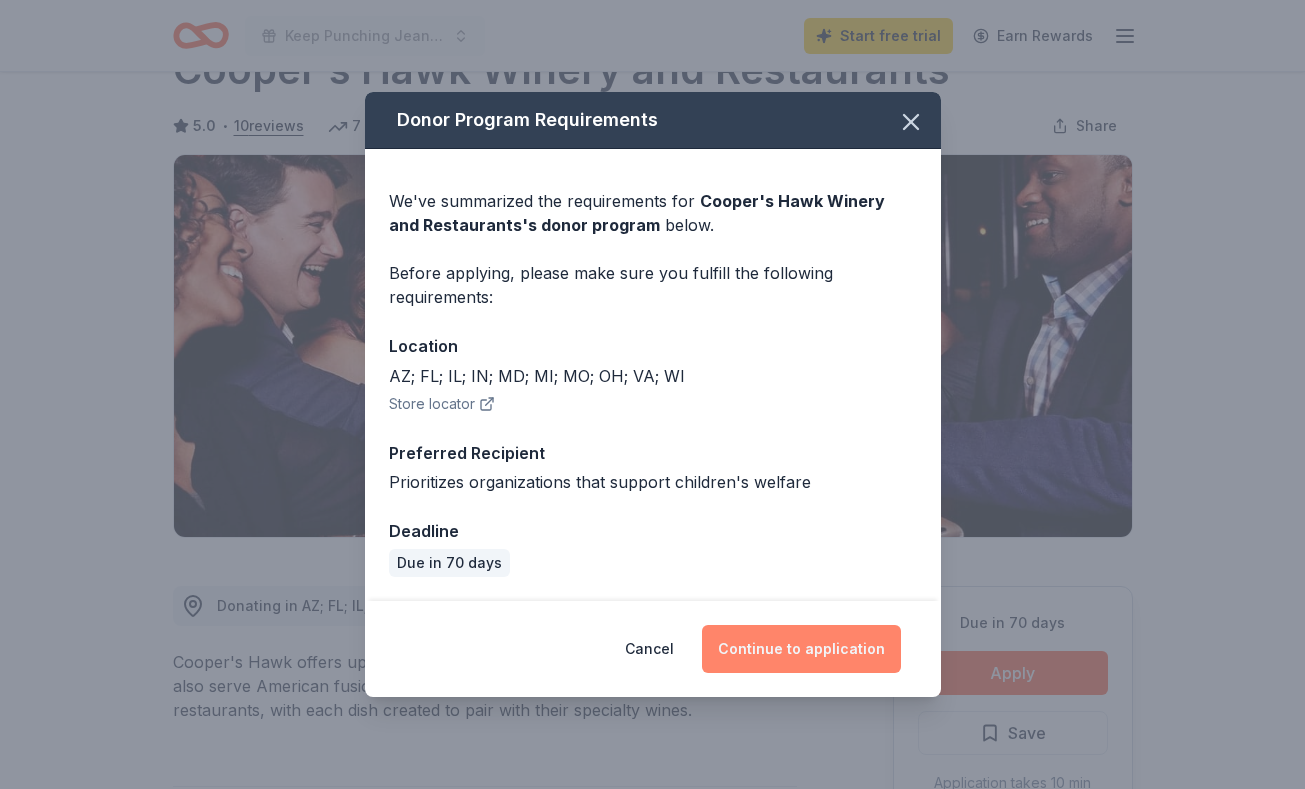 click on "Continue to application" at bounding box center (801, 649) 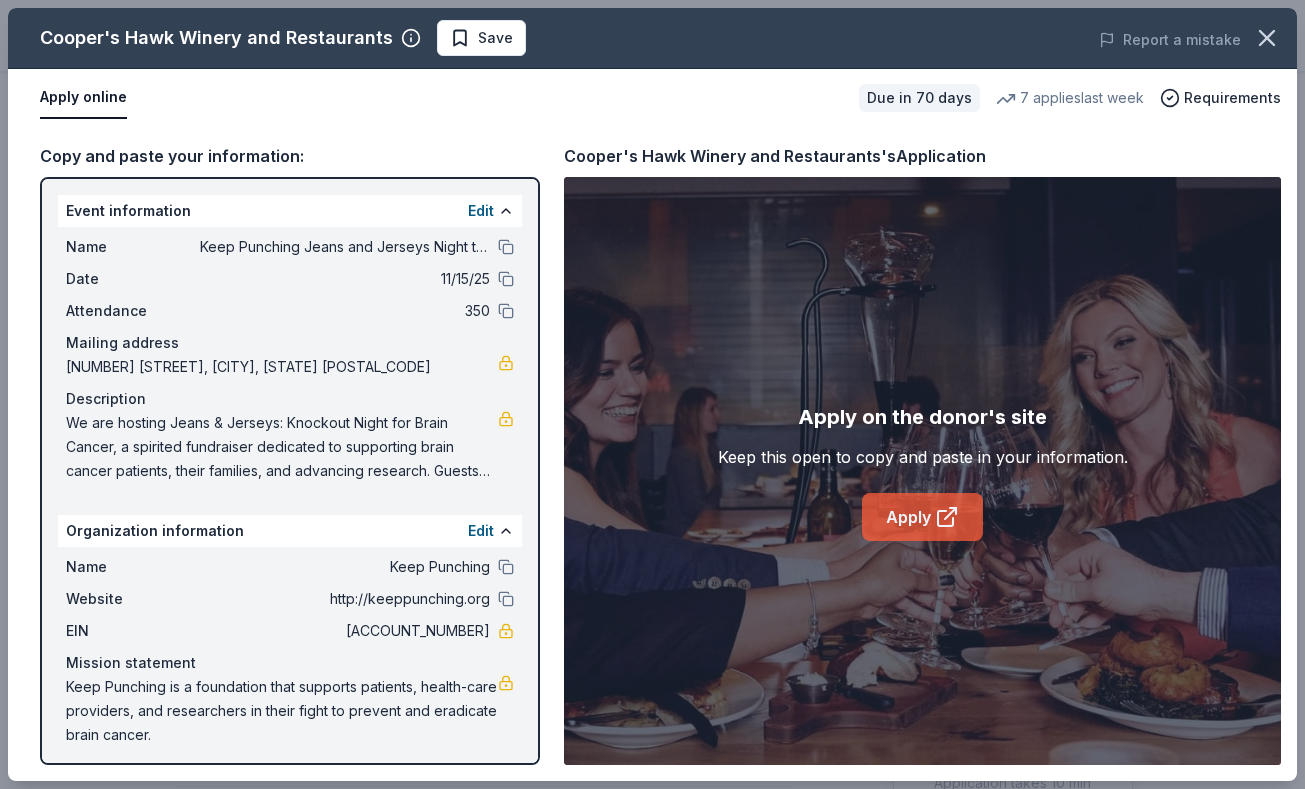 click on "Apply" at bounding box center [922, 517] 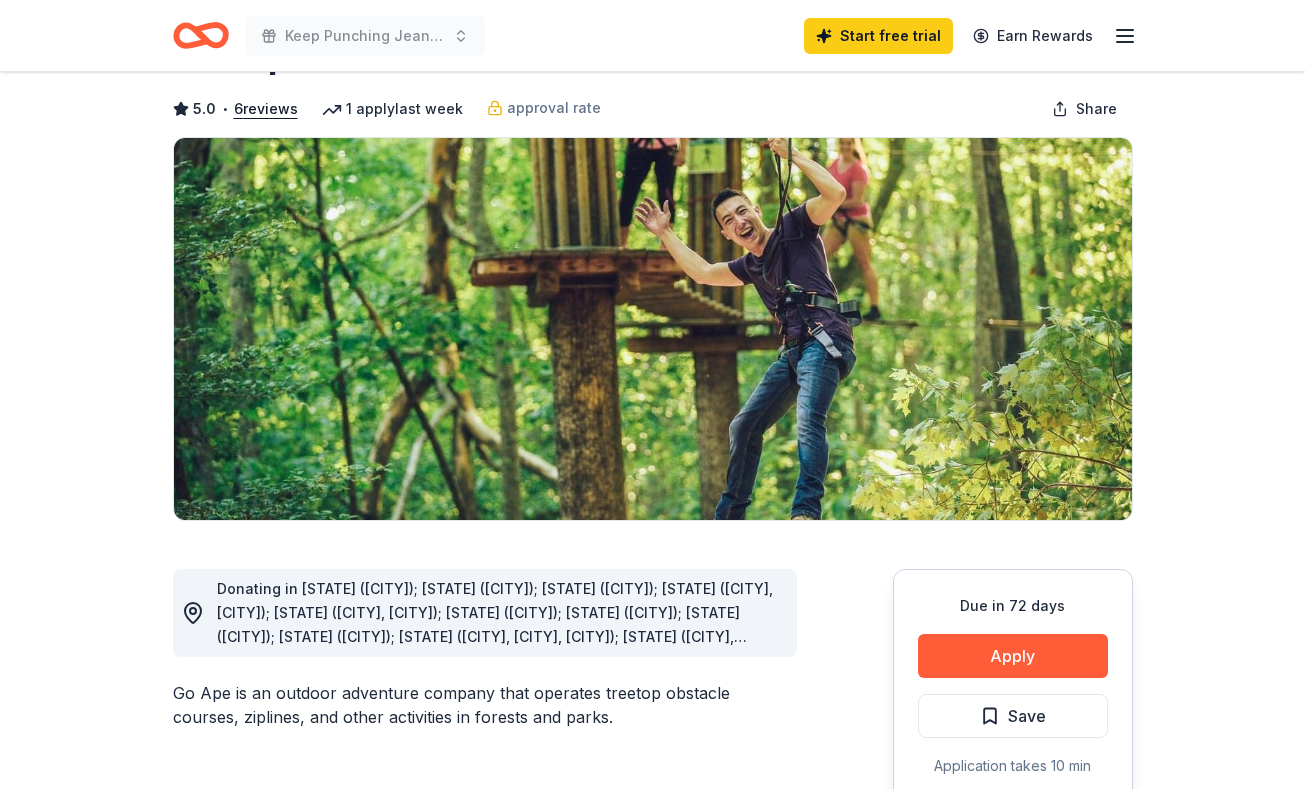 scroll, scrollTop: 94, scrollLeft: 0, axis: vertical 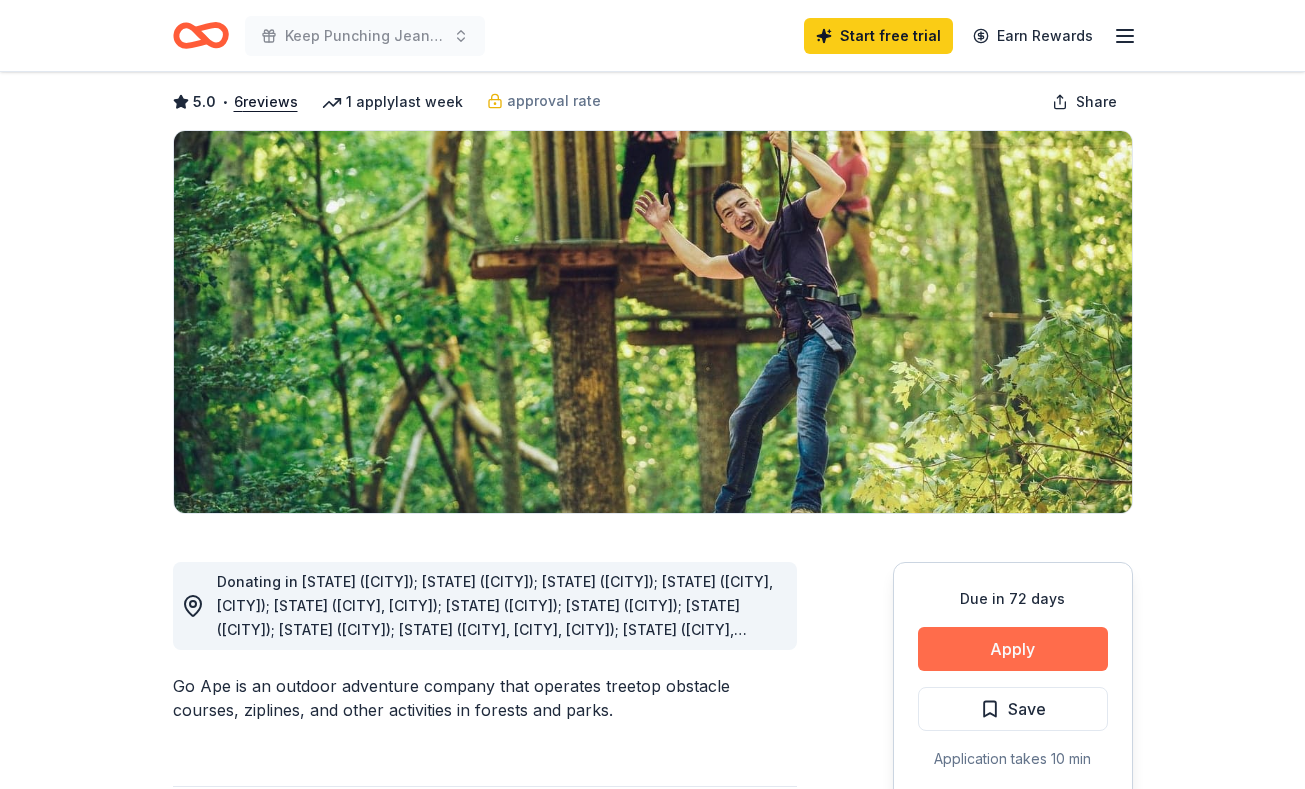 click on "Apply" at bounding box center (1013, 649) 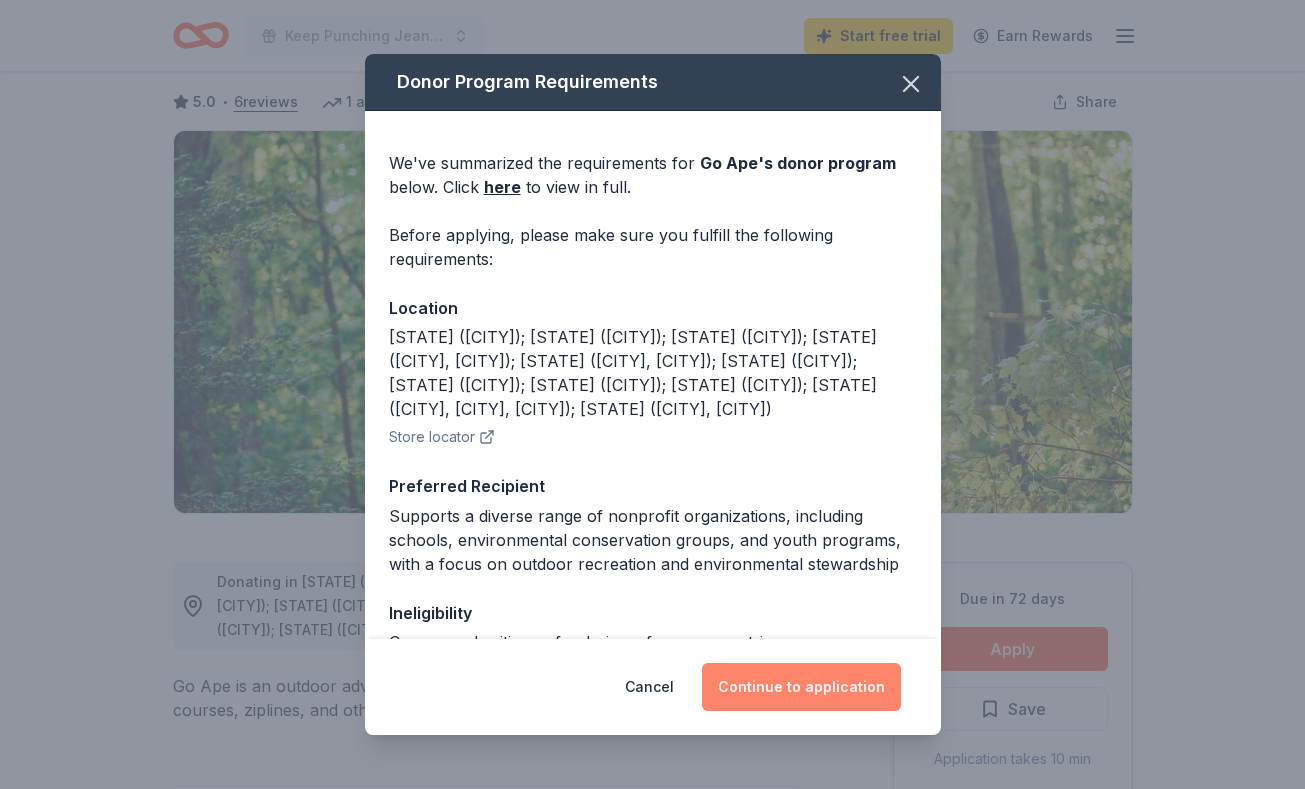 click on "Continue to application" at bounding box center (801, 687) 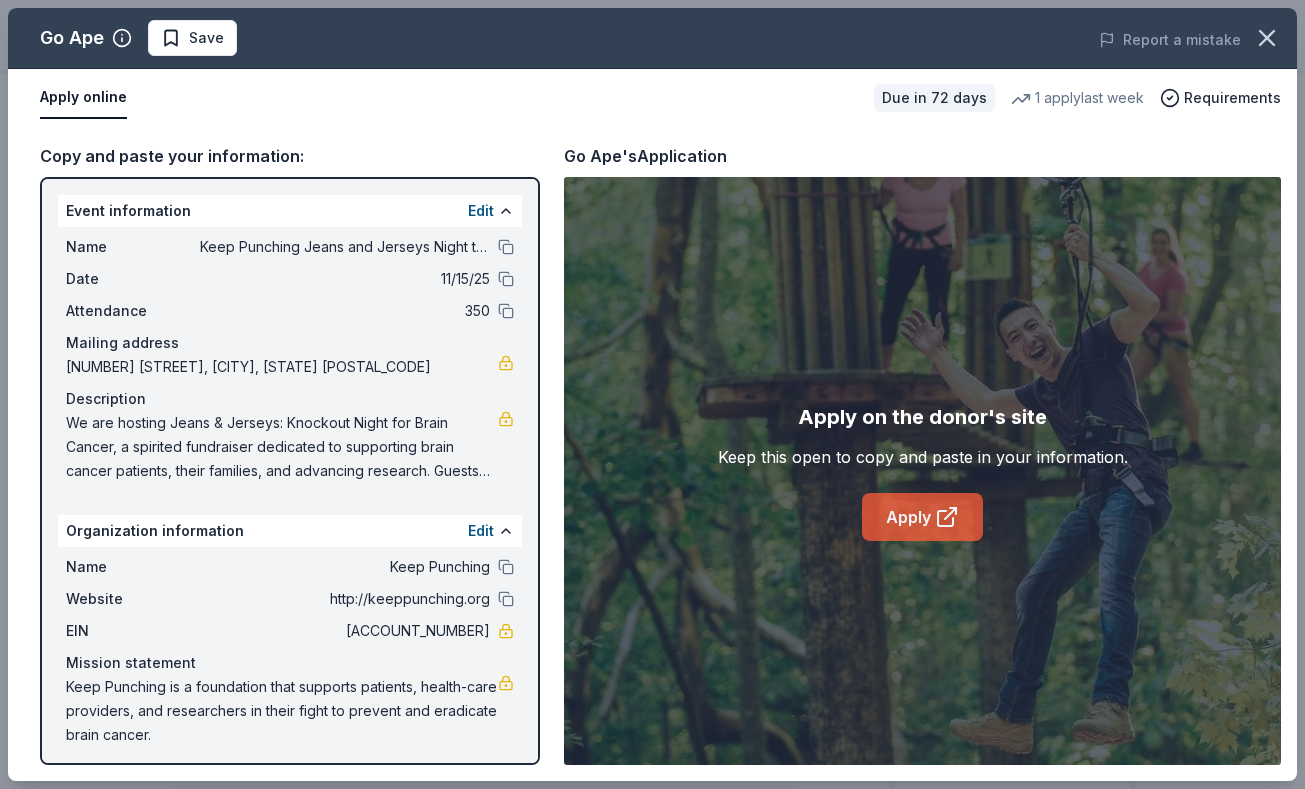 click on "Apply" at bounding box center (922, 517) 